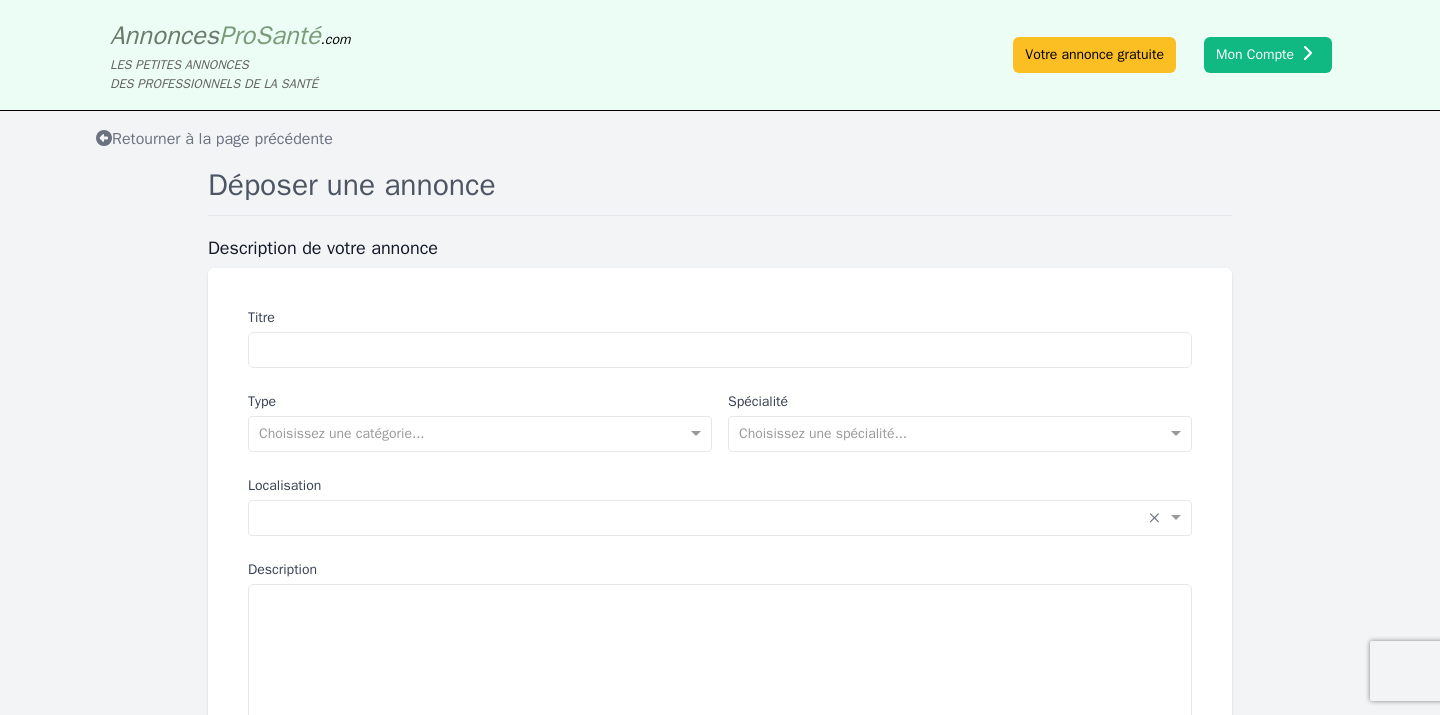 scroll, scrollTop: 0, scrollLeft: 0, axis: both 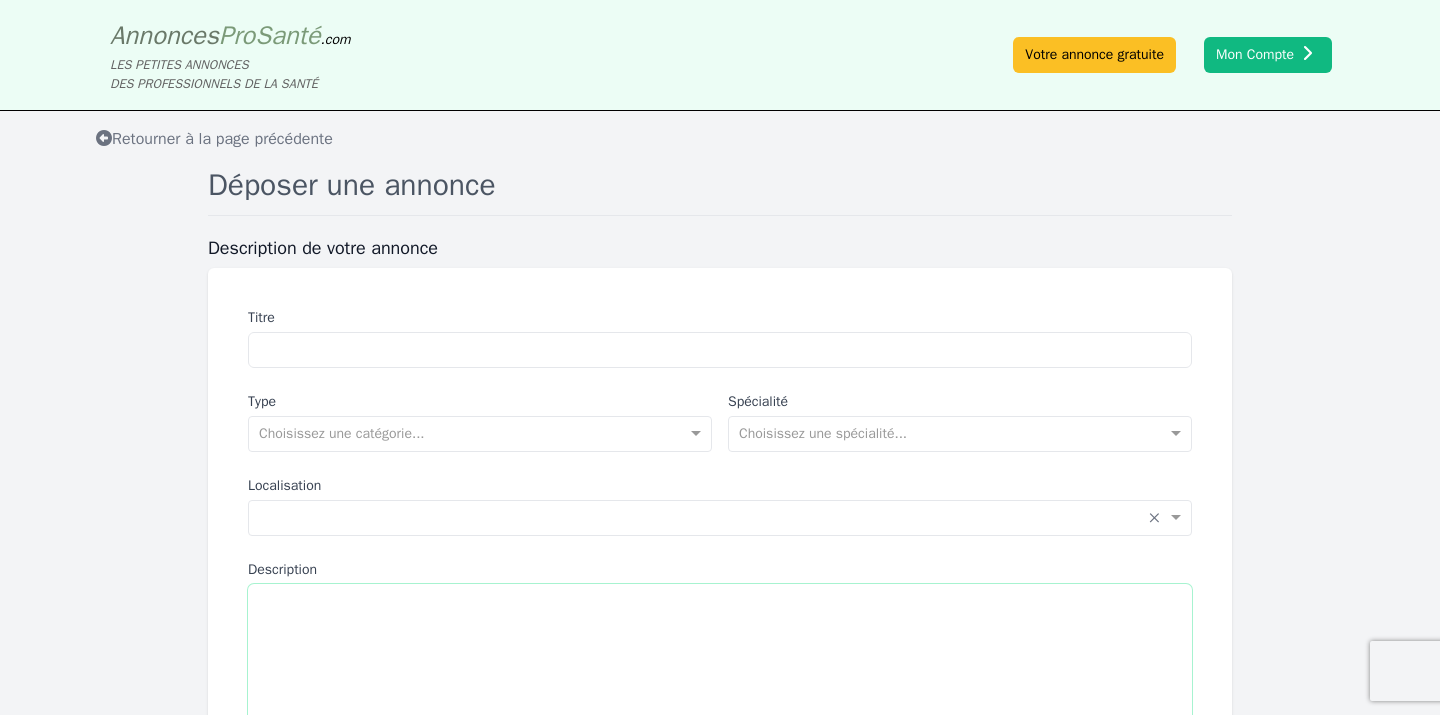 click on "Description" at bounding box center [720, 697] 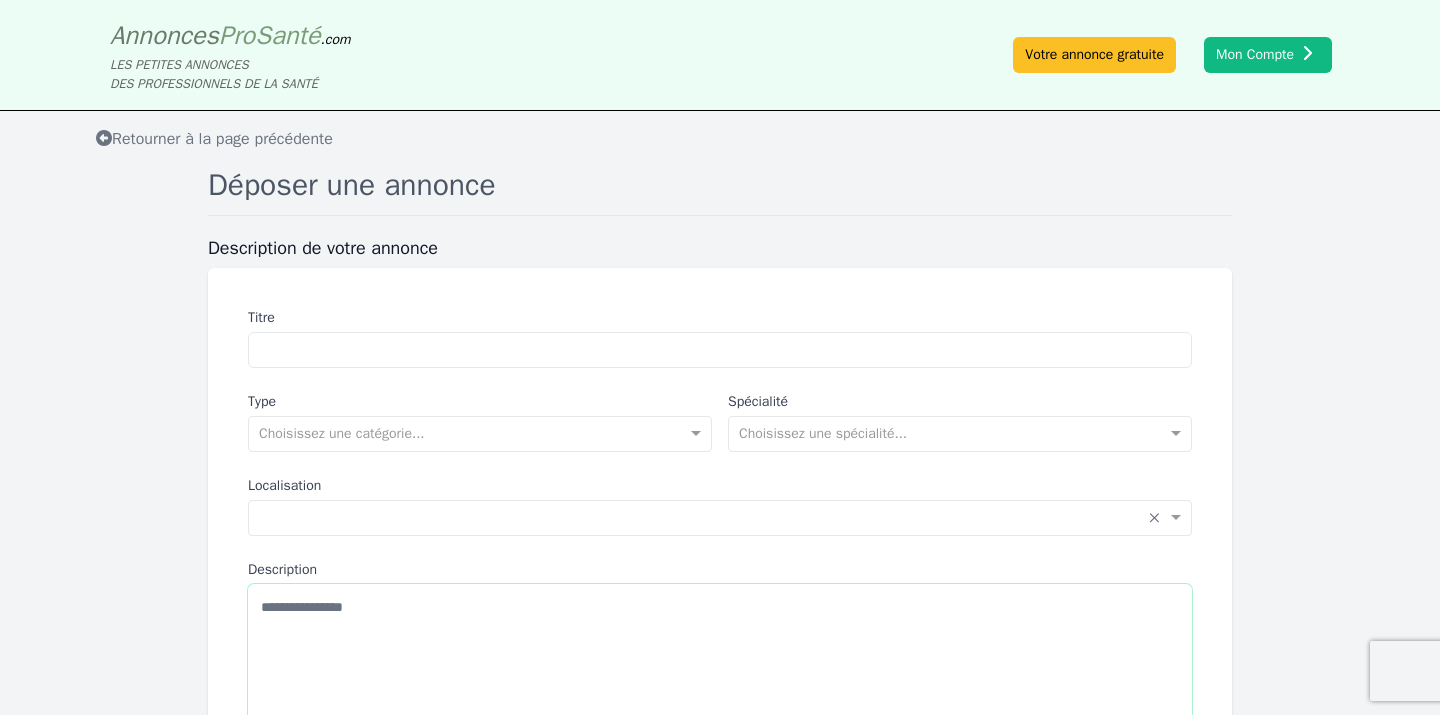 drag, startPoint x: 404, startPoint y: 598, endPoint x: 220, endPoint y: 595, distance: 184.02446 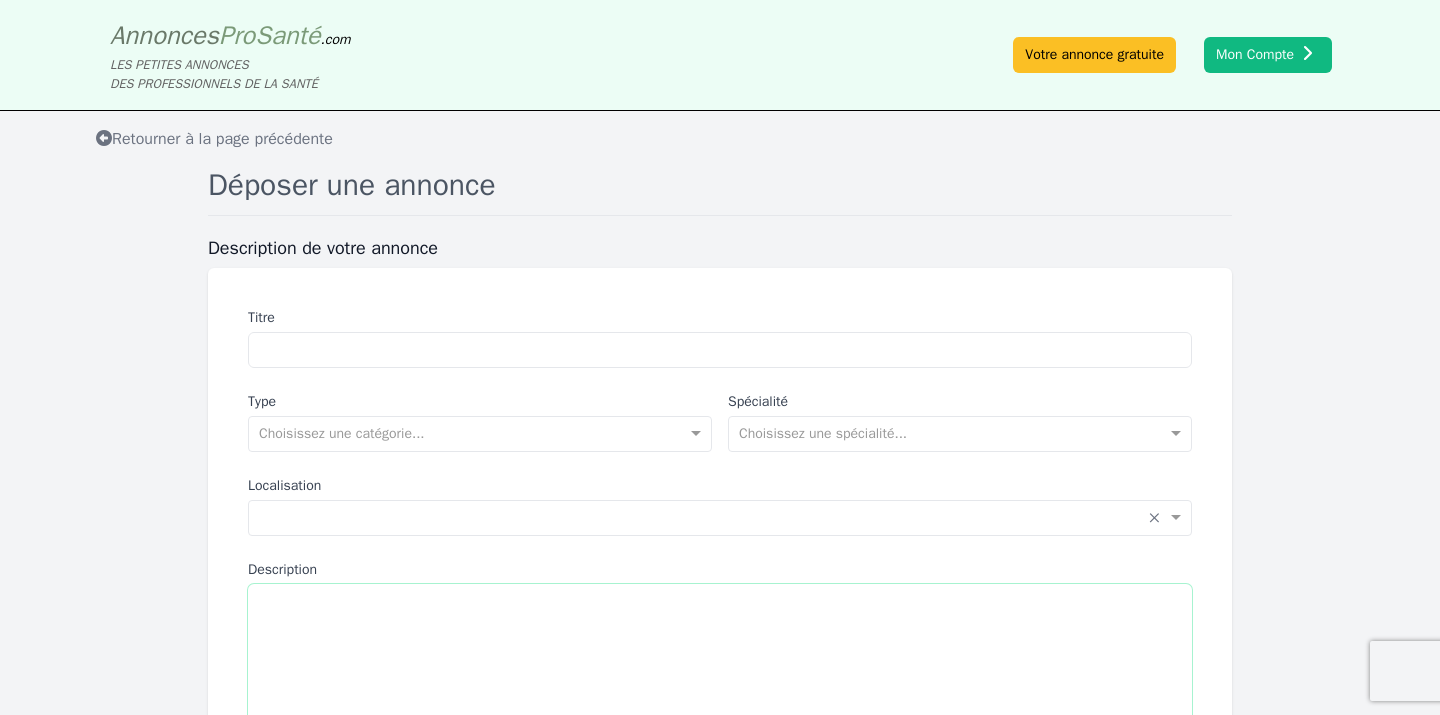 paste on "**********" 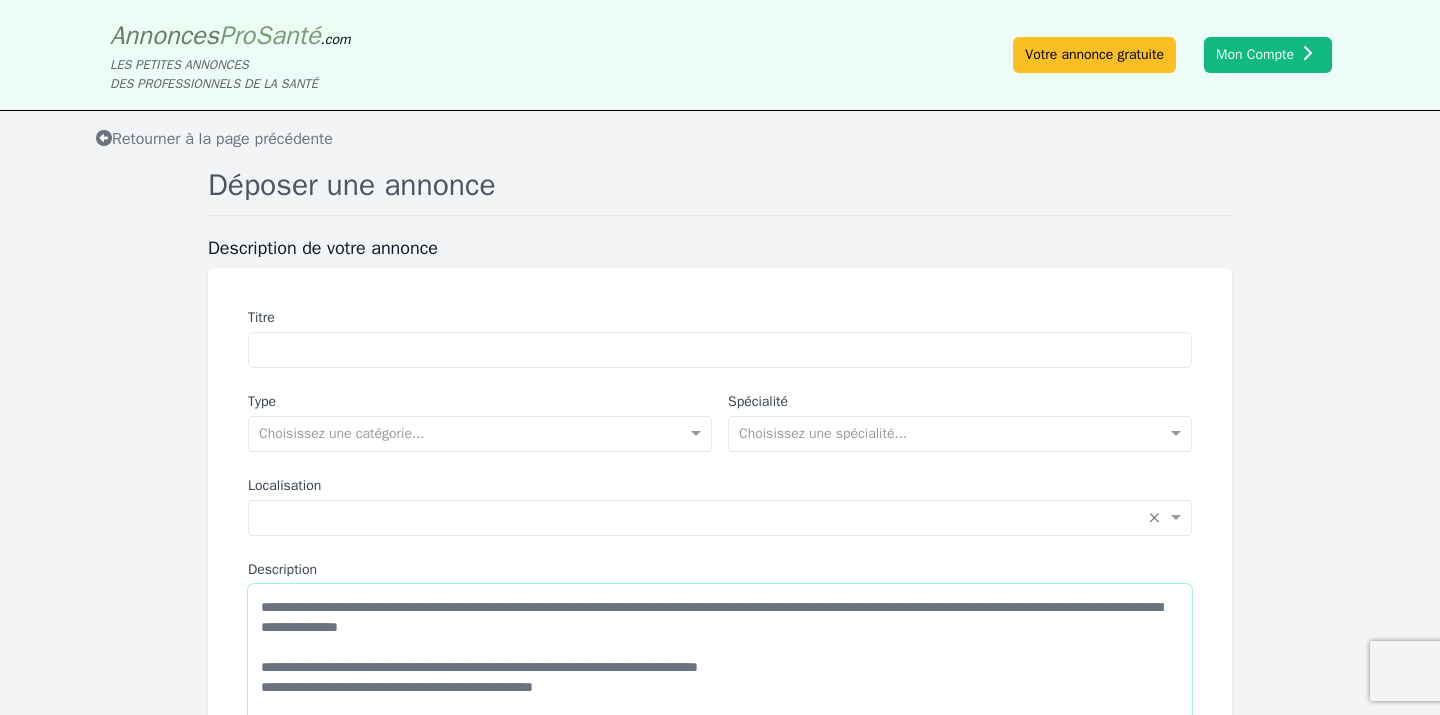 scroll, scrollTop: 427, scrollLeft: 0, axis: vertical 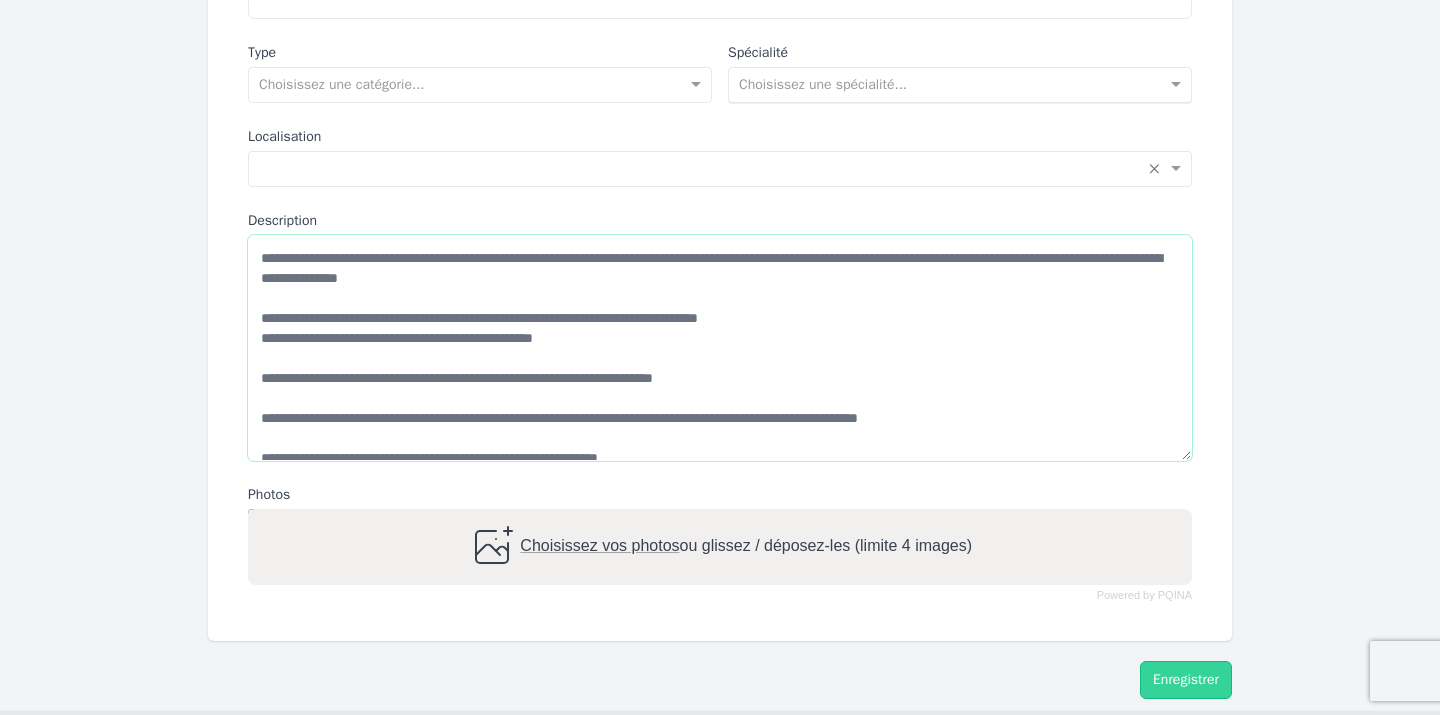 type on "**********" 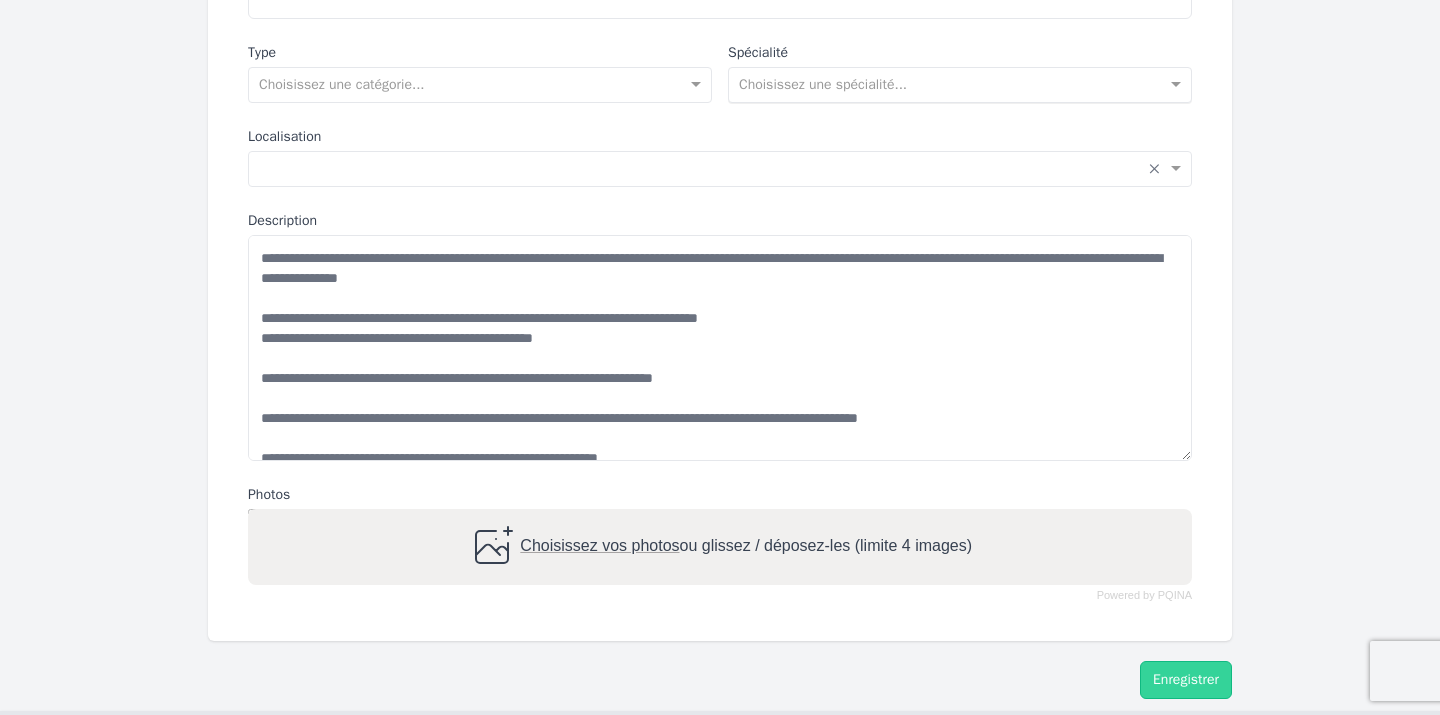 click at bounding box center (940, 83) 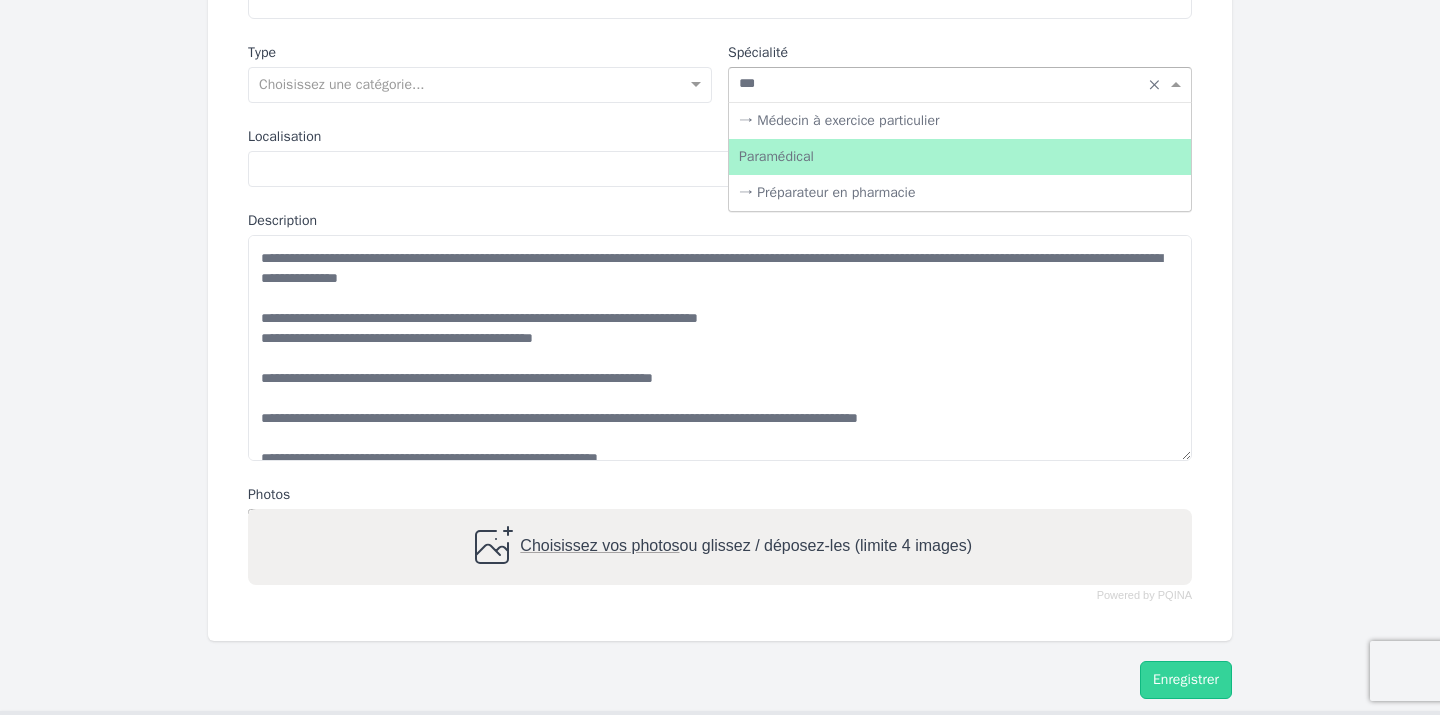 click on "Paramédical" at bounding box center [960, 157] 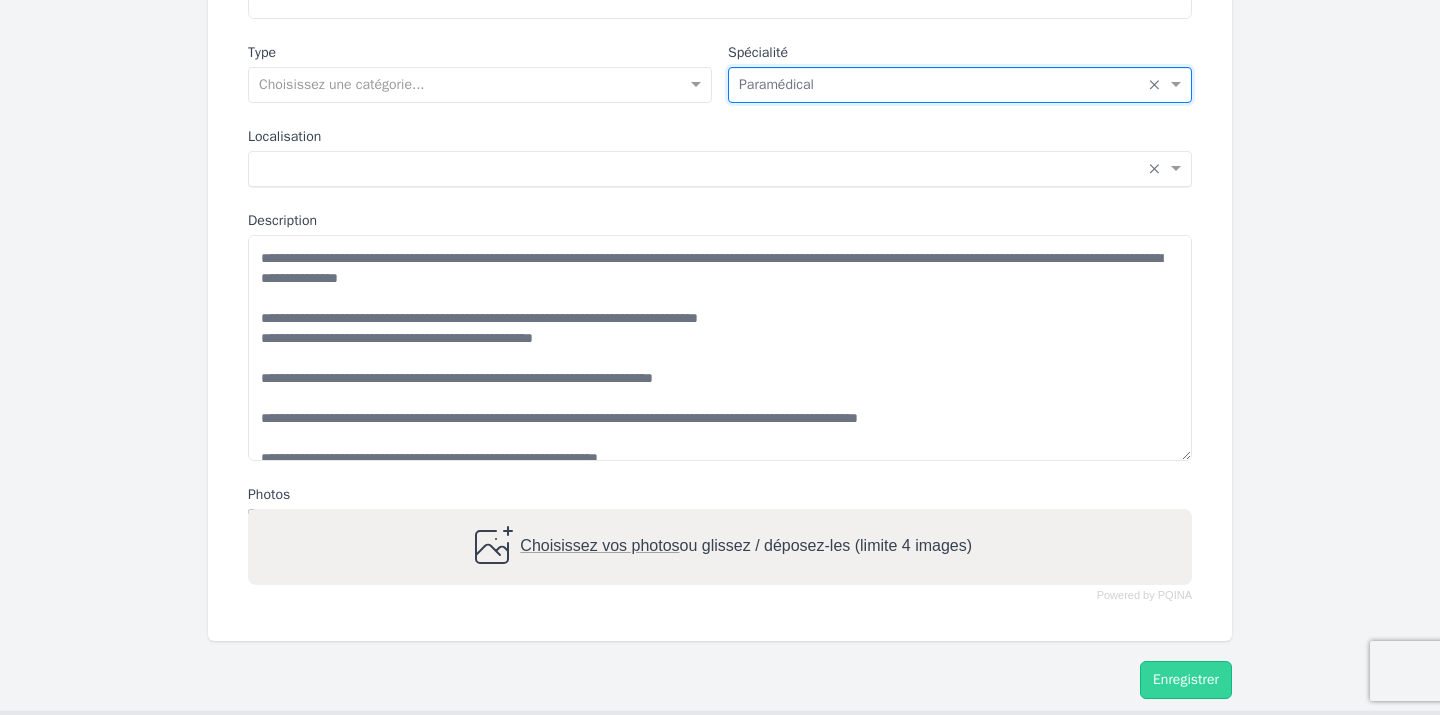 click at bounding box center (700, 167) 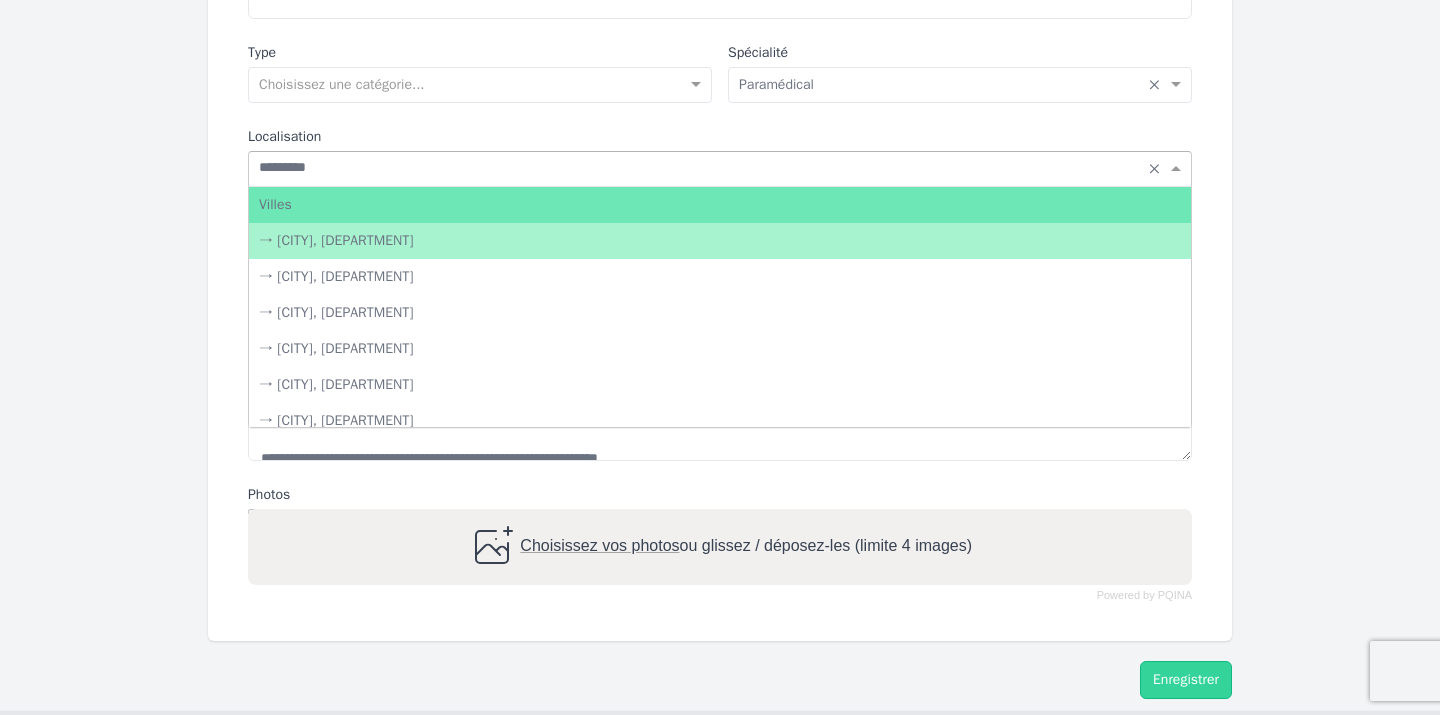 click on "→ Conflans-Sainte-Honorine, Yvelines" at bounding box center [720, 241] 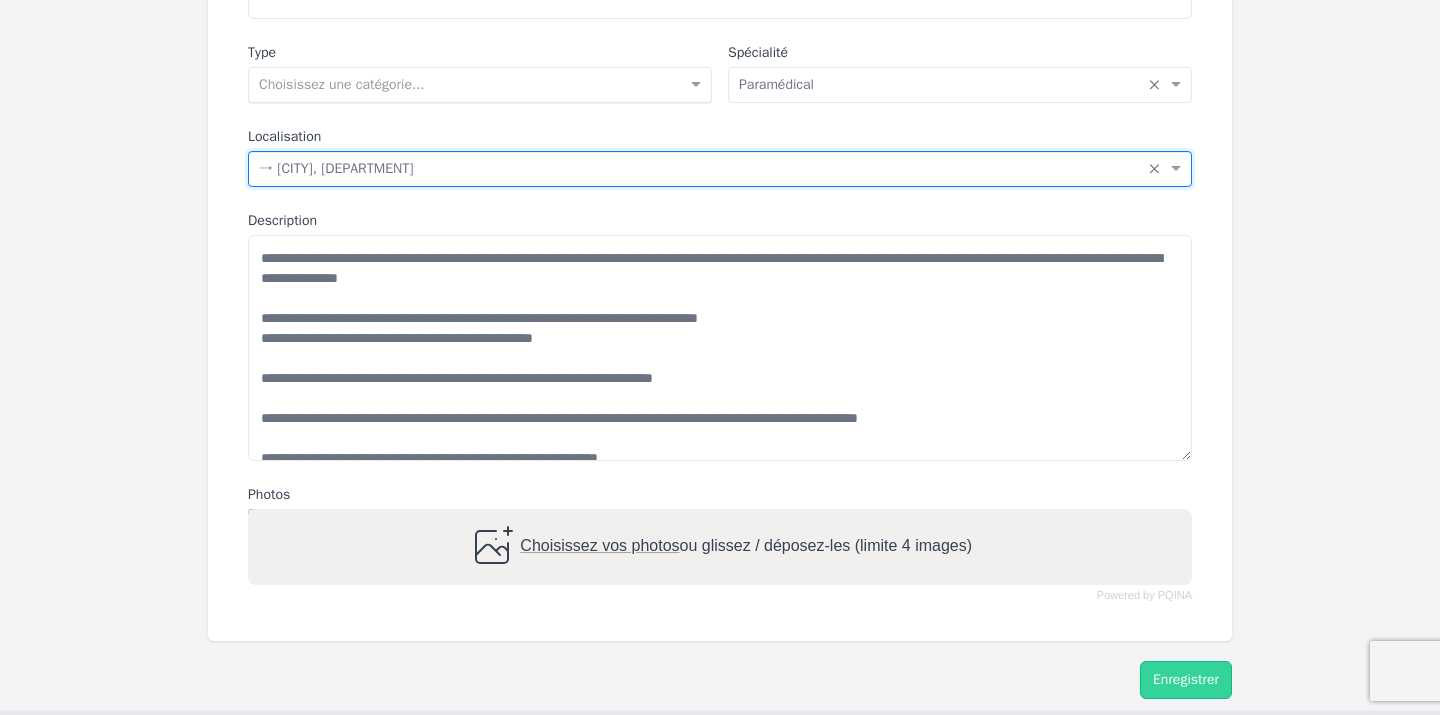 click at bounding box center (460, 83) 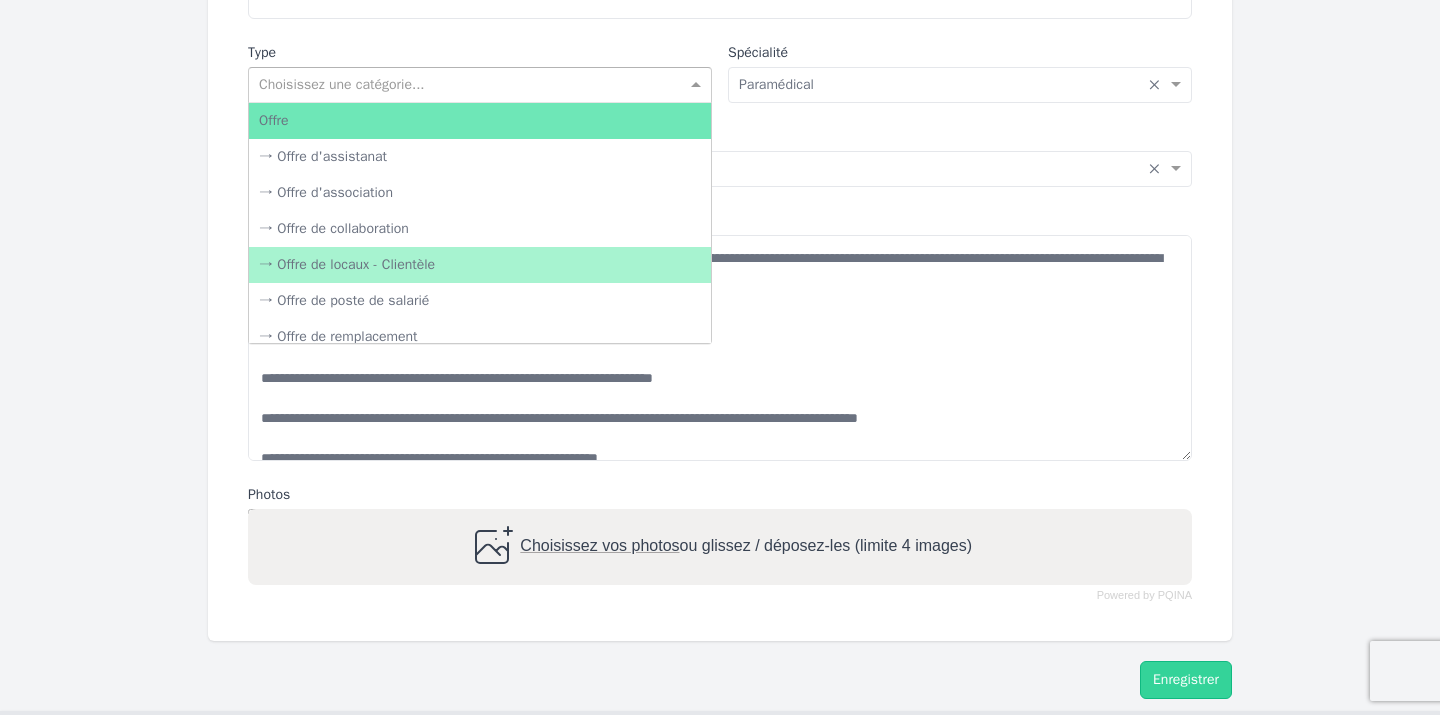 click on "→ Offre de locaux - Clientèle" at bounding box center [480, 265] 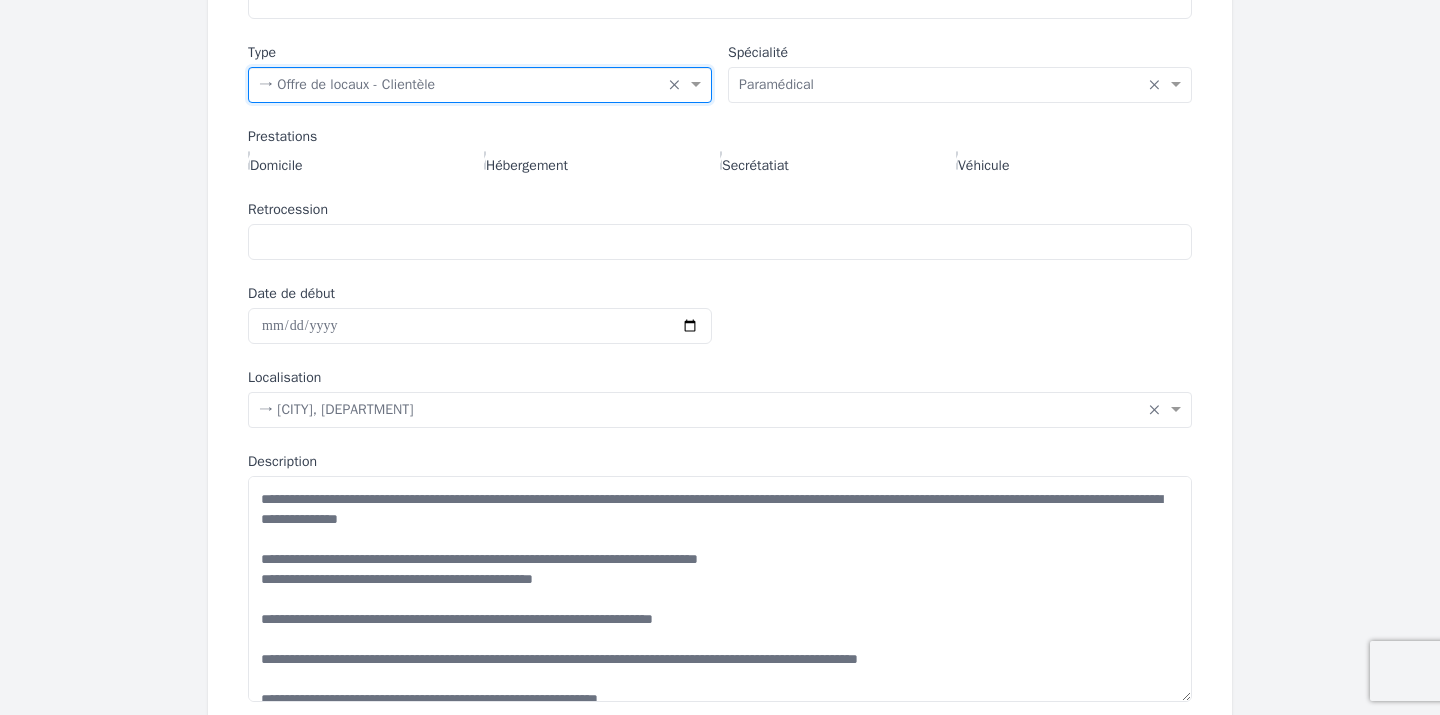 click at bounding box center (460, 83) 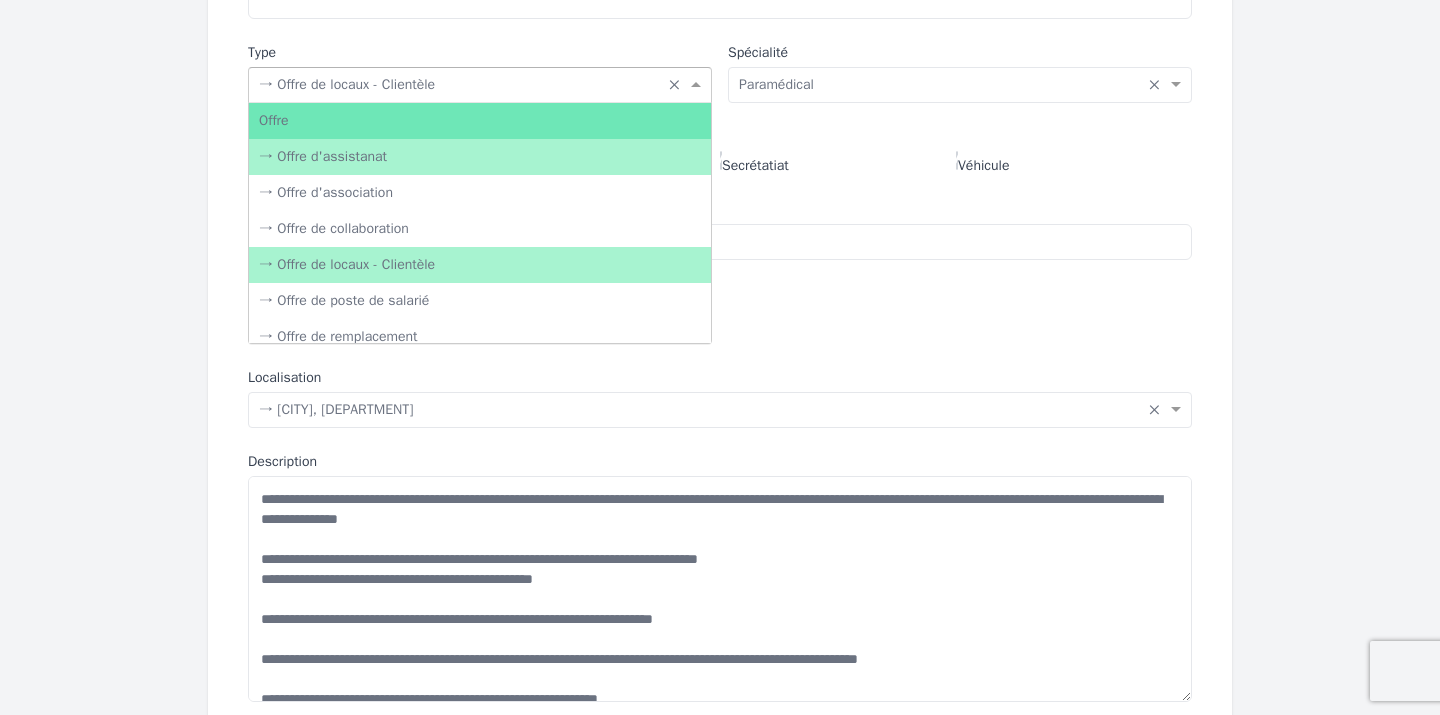 click on "Offre" at bounding box center [480, 121] 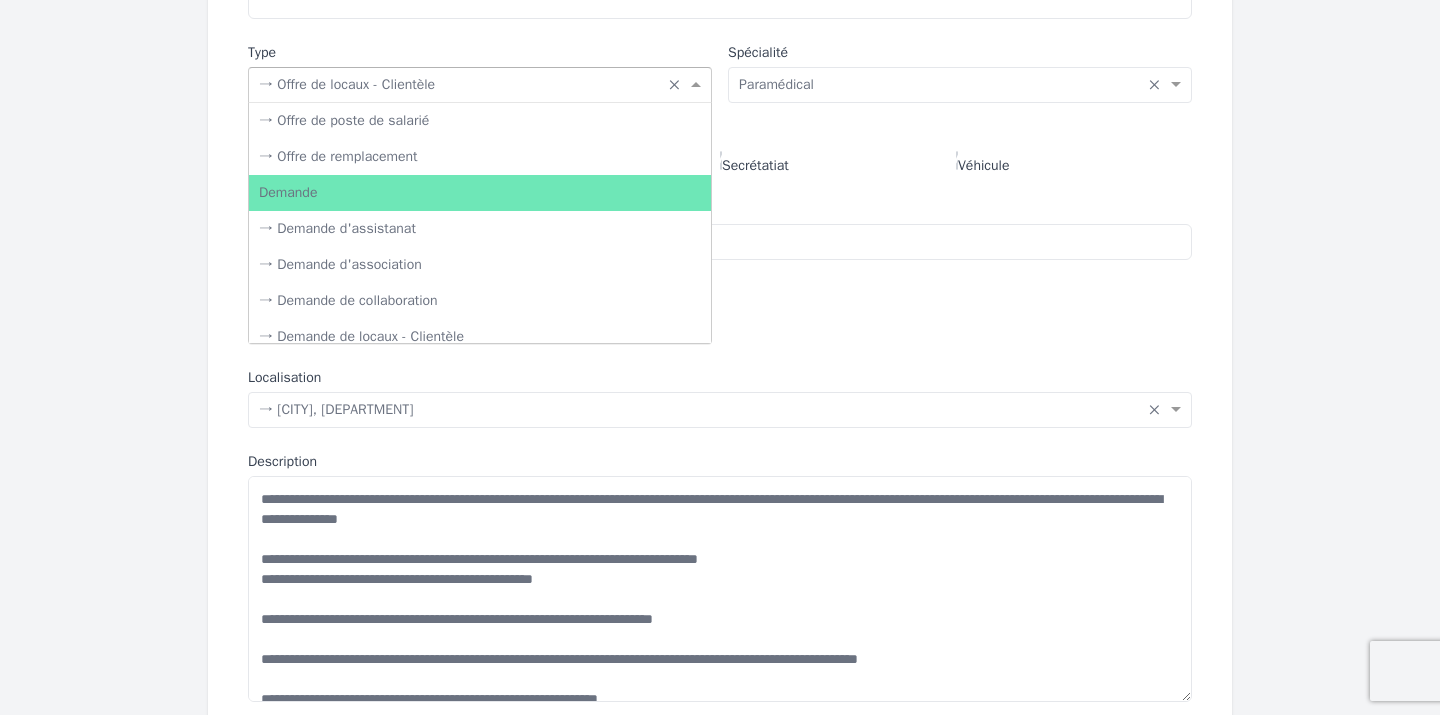 scroll, scrollTop: 181, scrollLeft: 0, axis: vertical 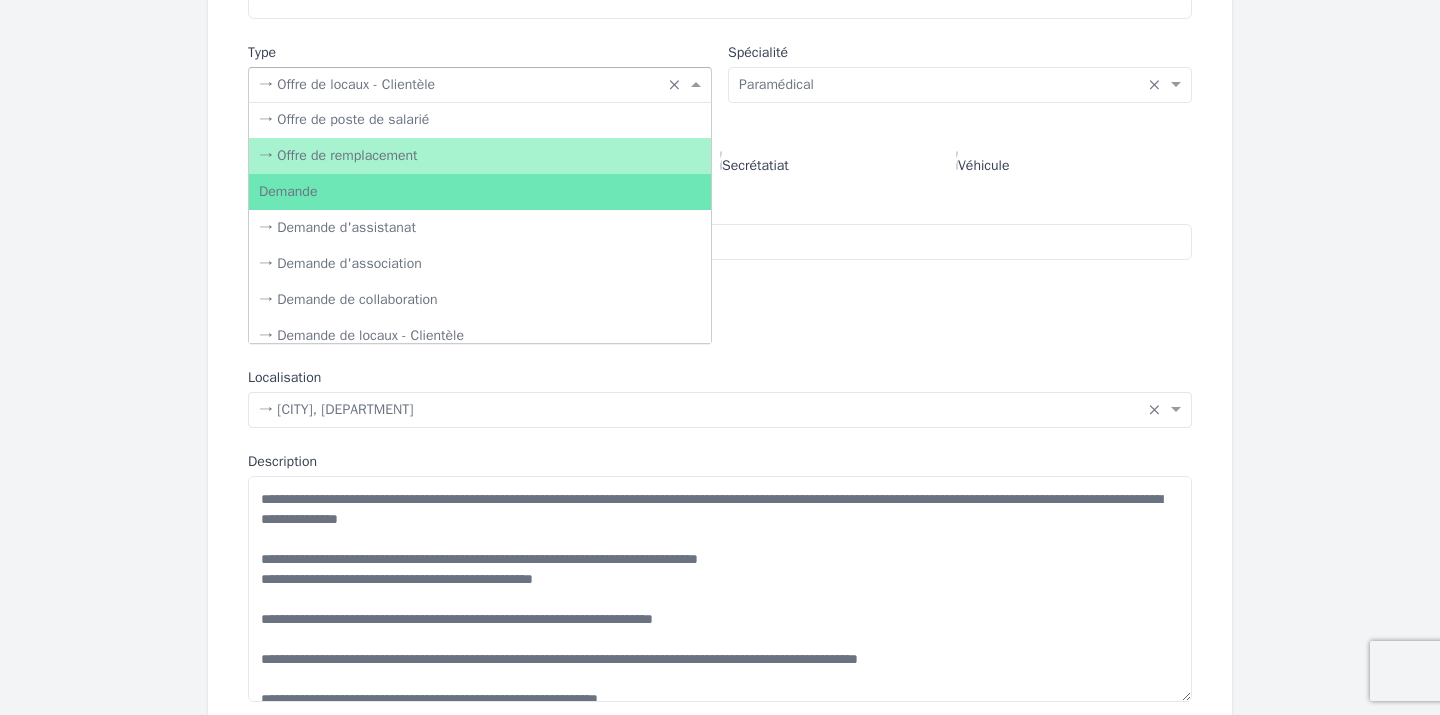 click on "Localisation" at bounding box center (720, 378) 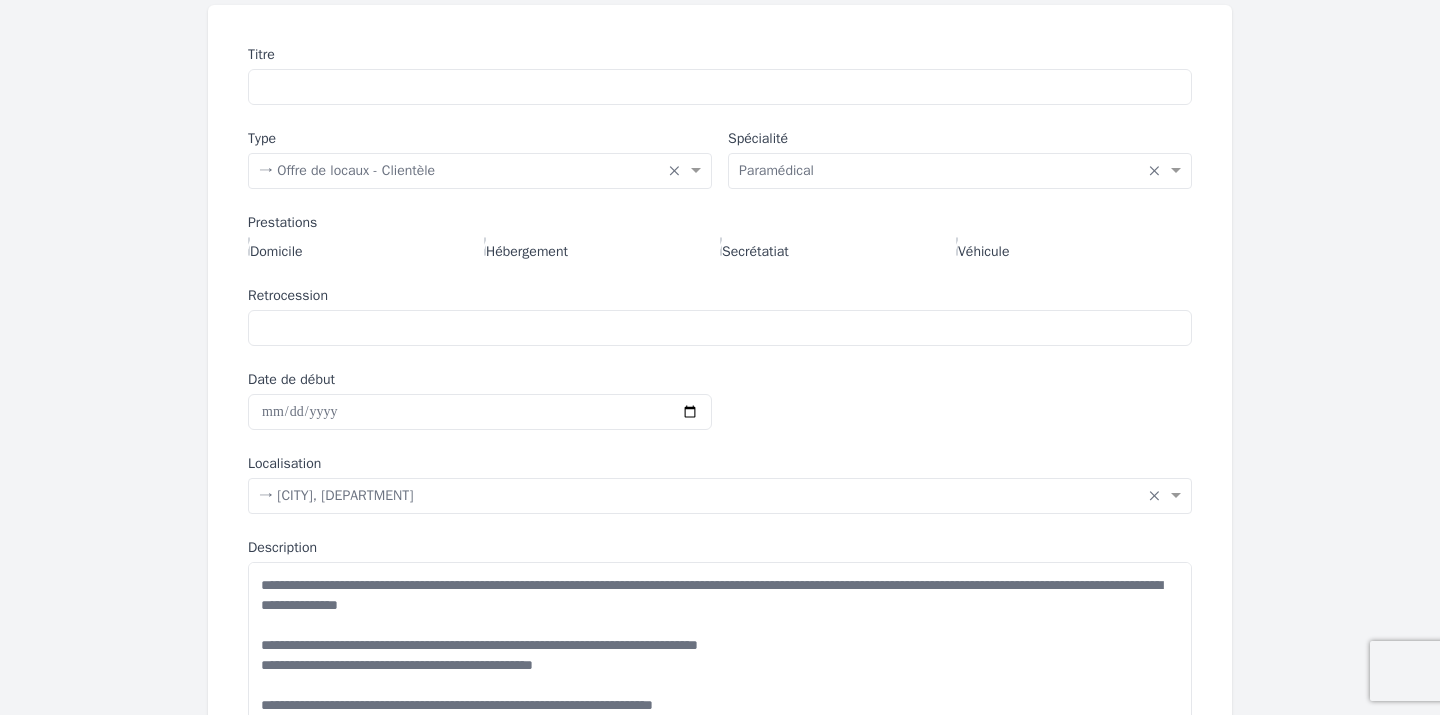scroll, scrollTop: 262, scrollLeft: 0, axis: vertical 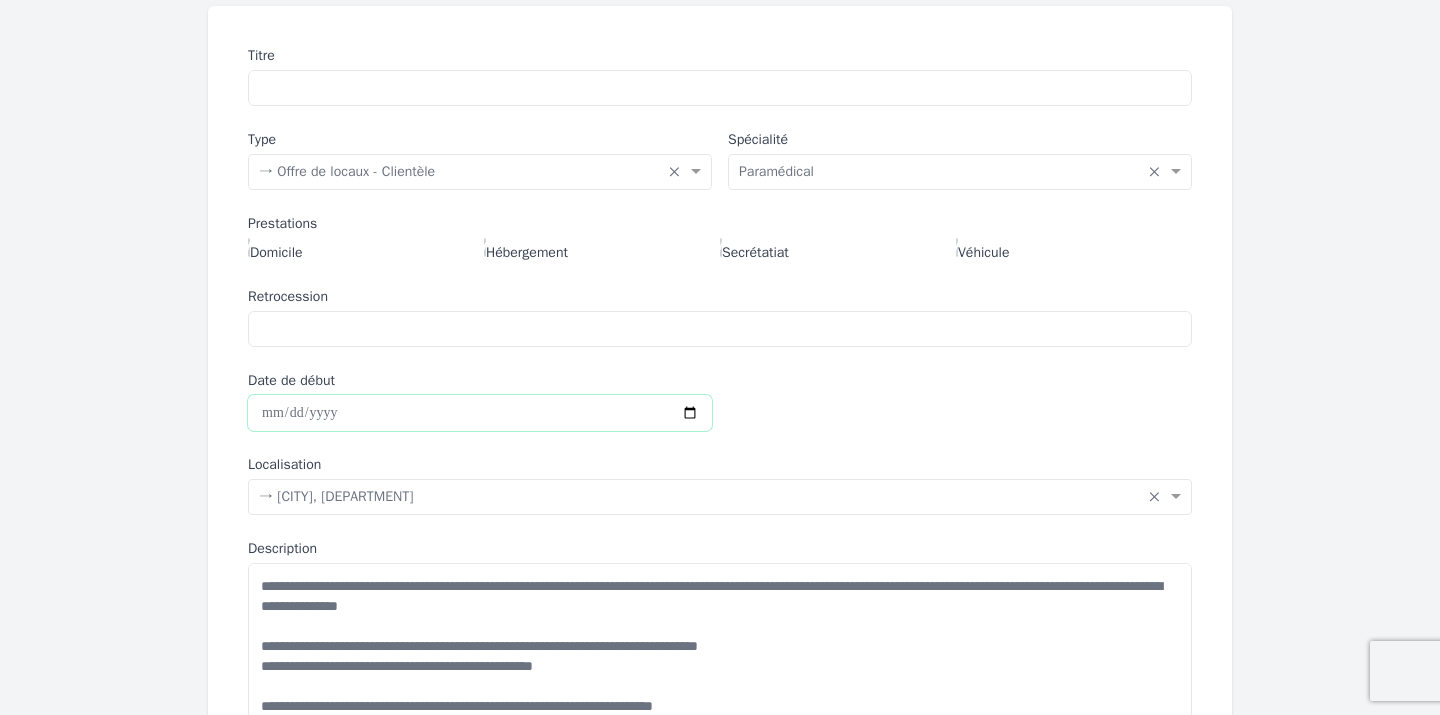 click on "Date de début" at bounding box center [480, 413] 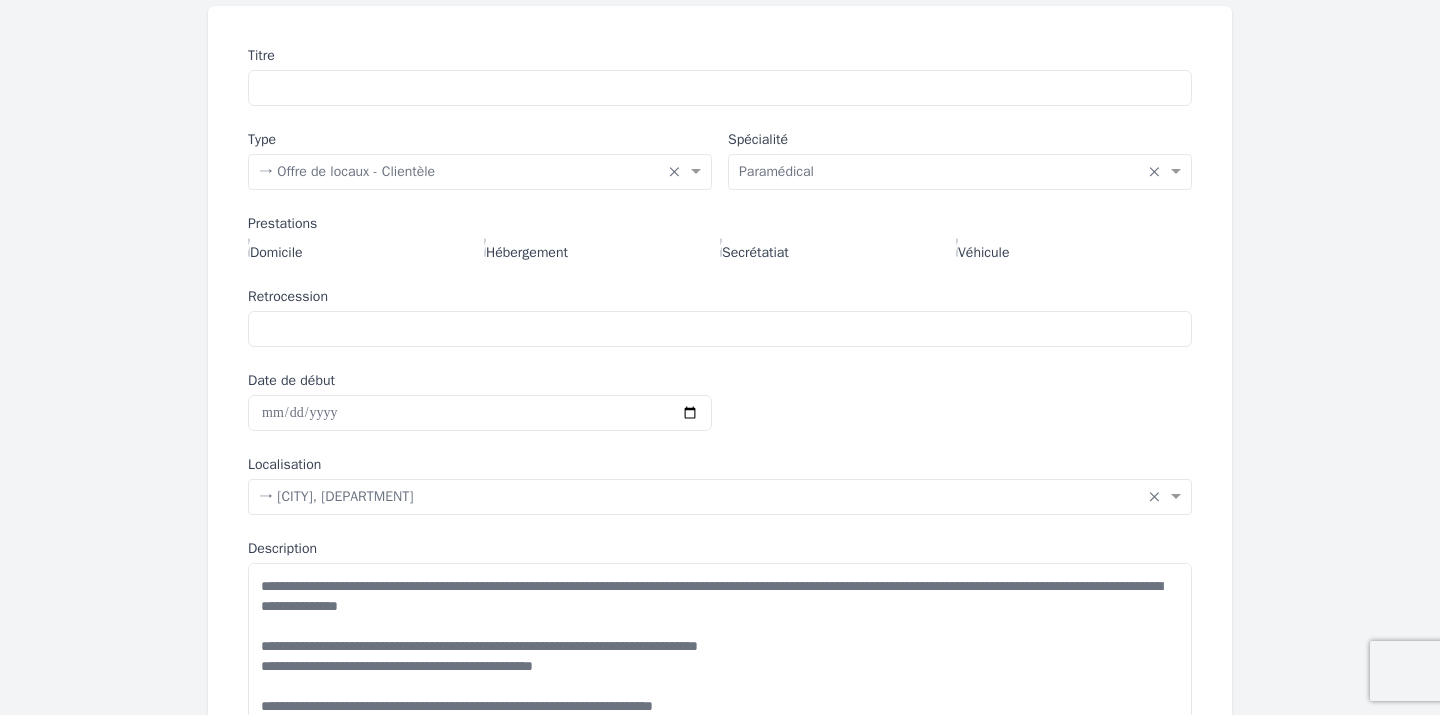 click on "**********" at bounding box center (720, 487) 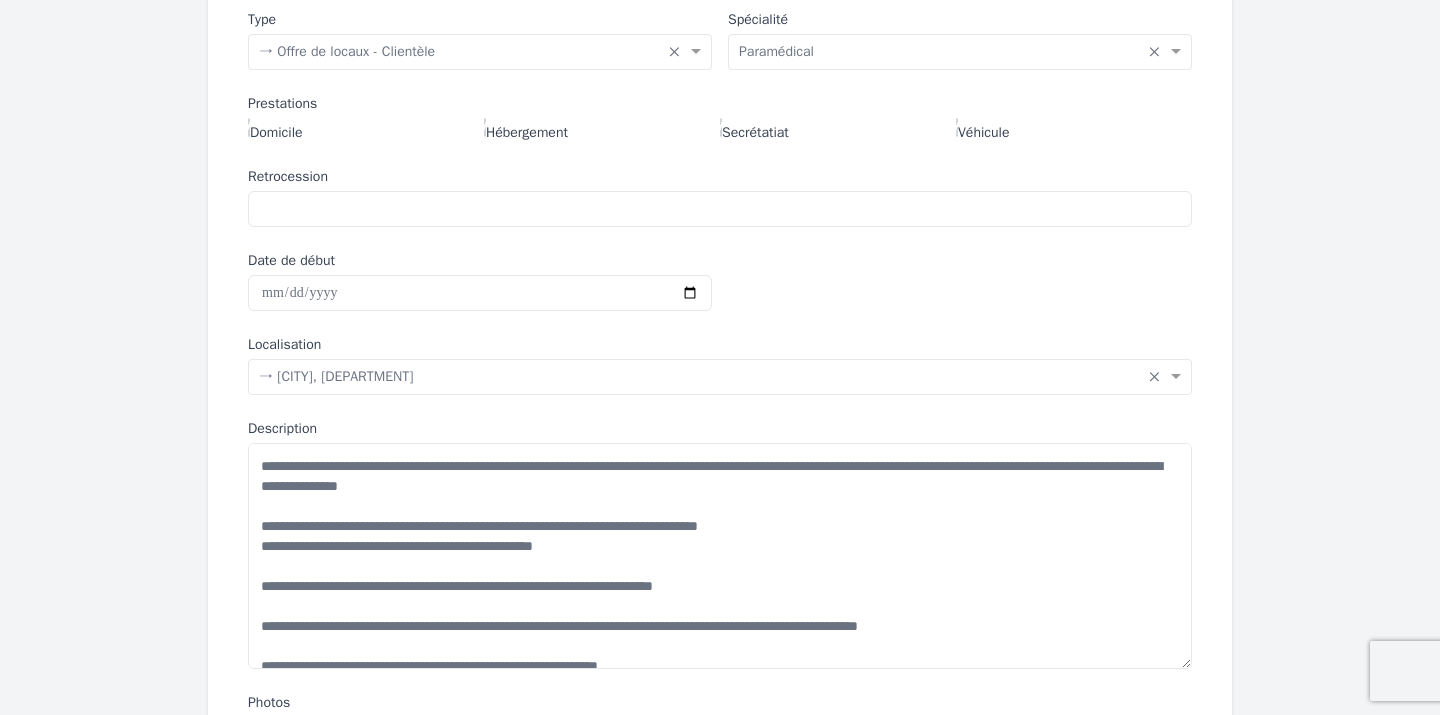 scroll, scrollTop: 383, scrollLeft: 0, axis: vertical 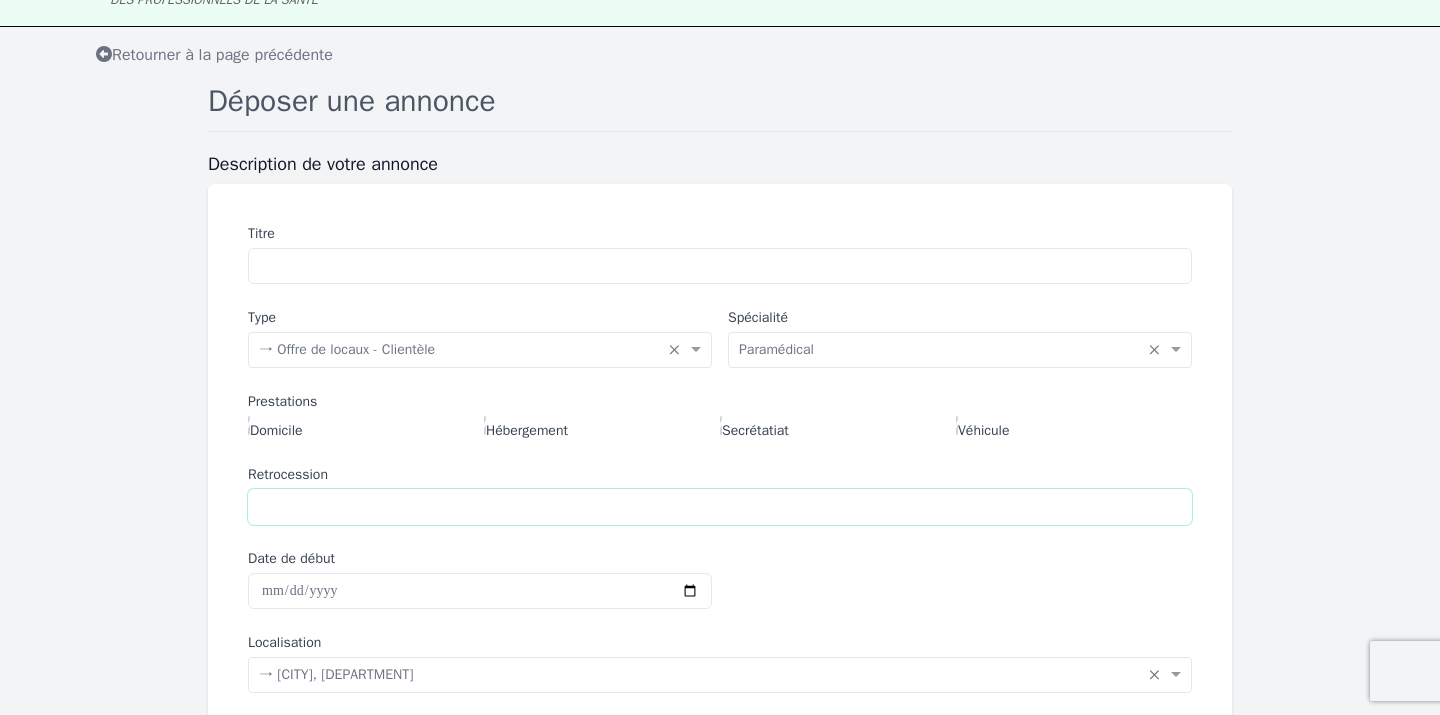 click on "Retrocession" at bounding box center [720, 507] 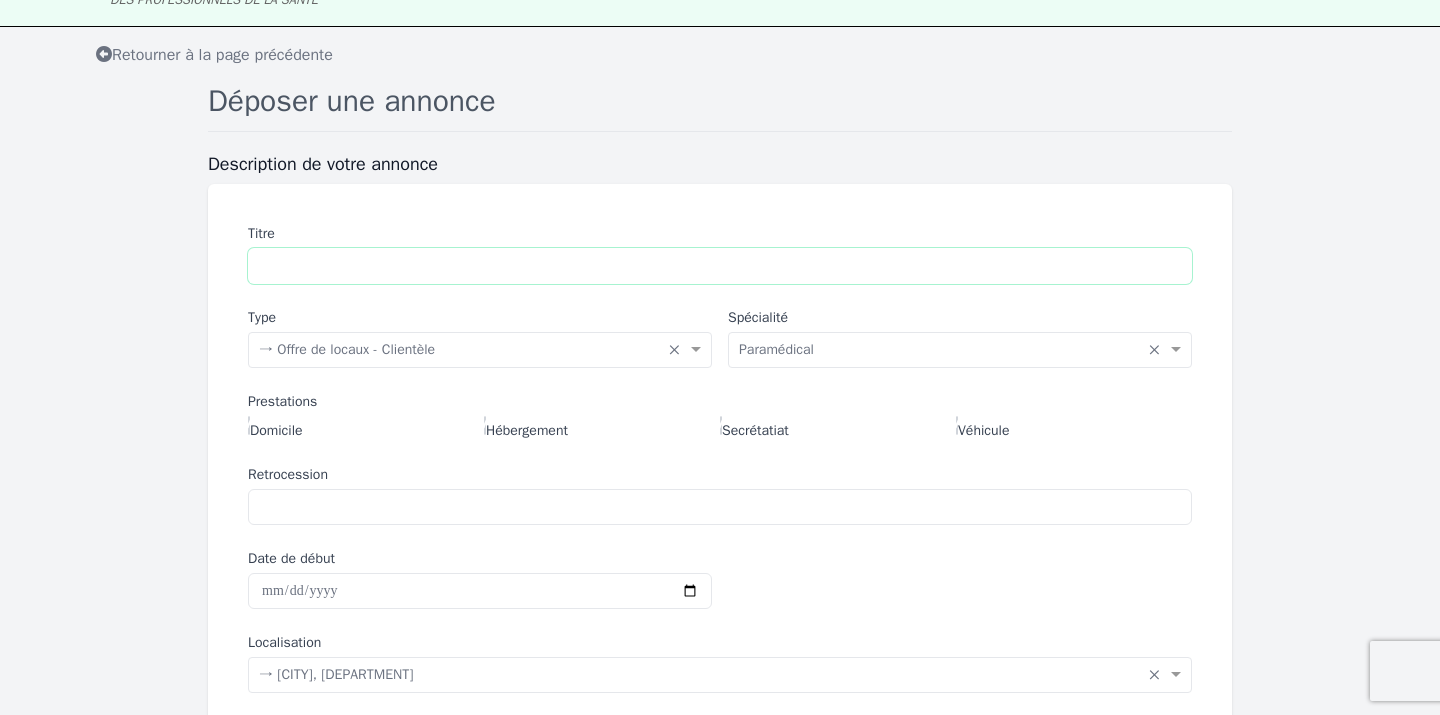 click on "Titre" at bounding box center (720, 266) 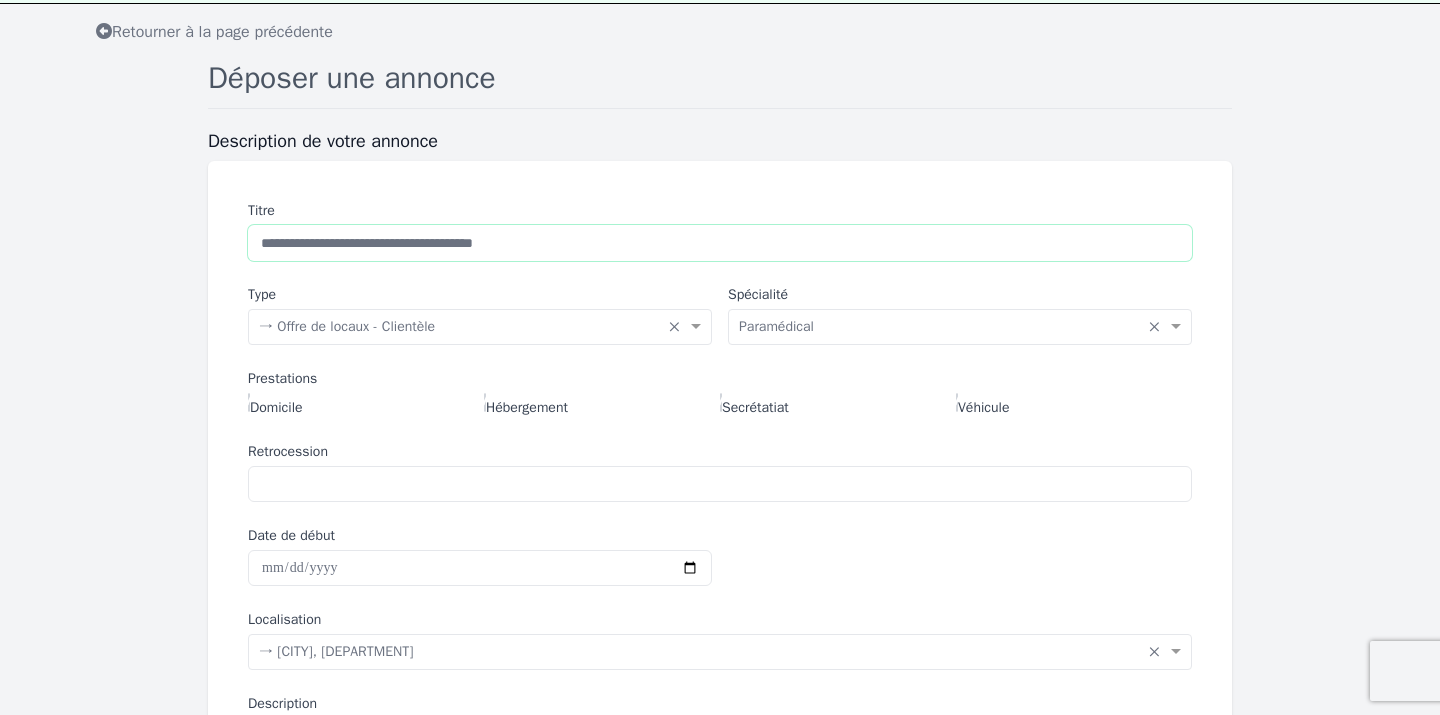 scroll, scrollTop: 111, scrollLeft: 0, axis: vertical 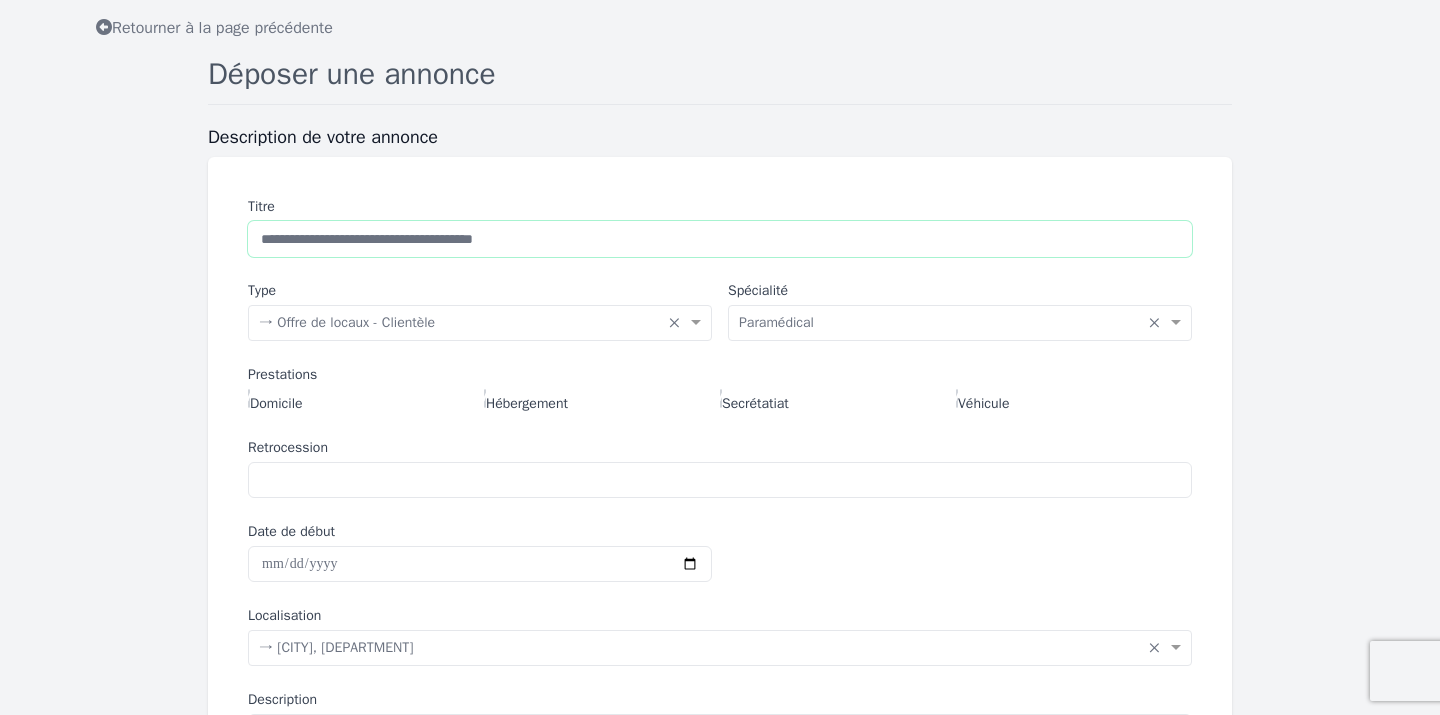 type on "**********" 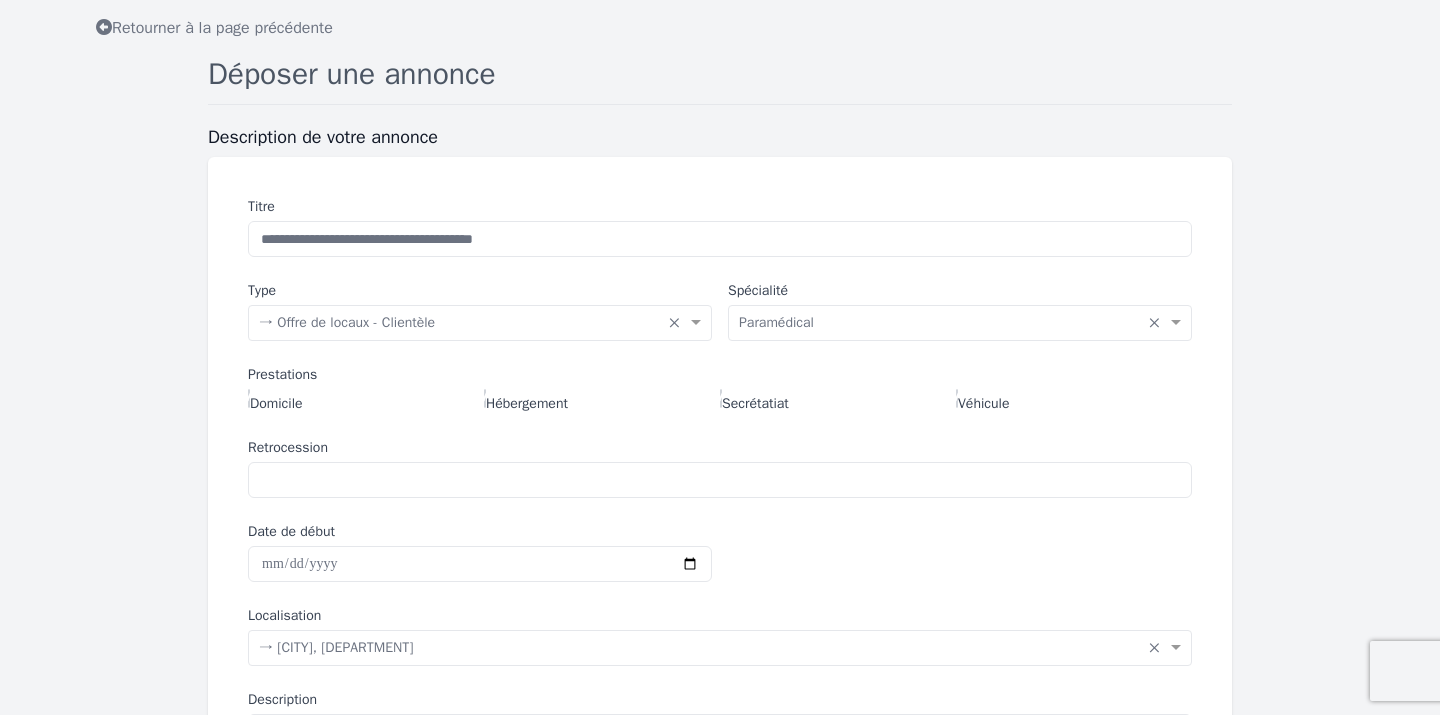 click on "**********" at bounding box center [720, 638] 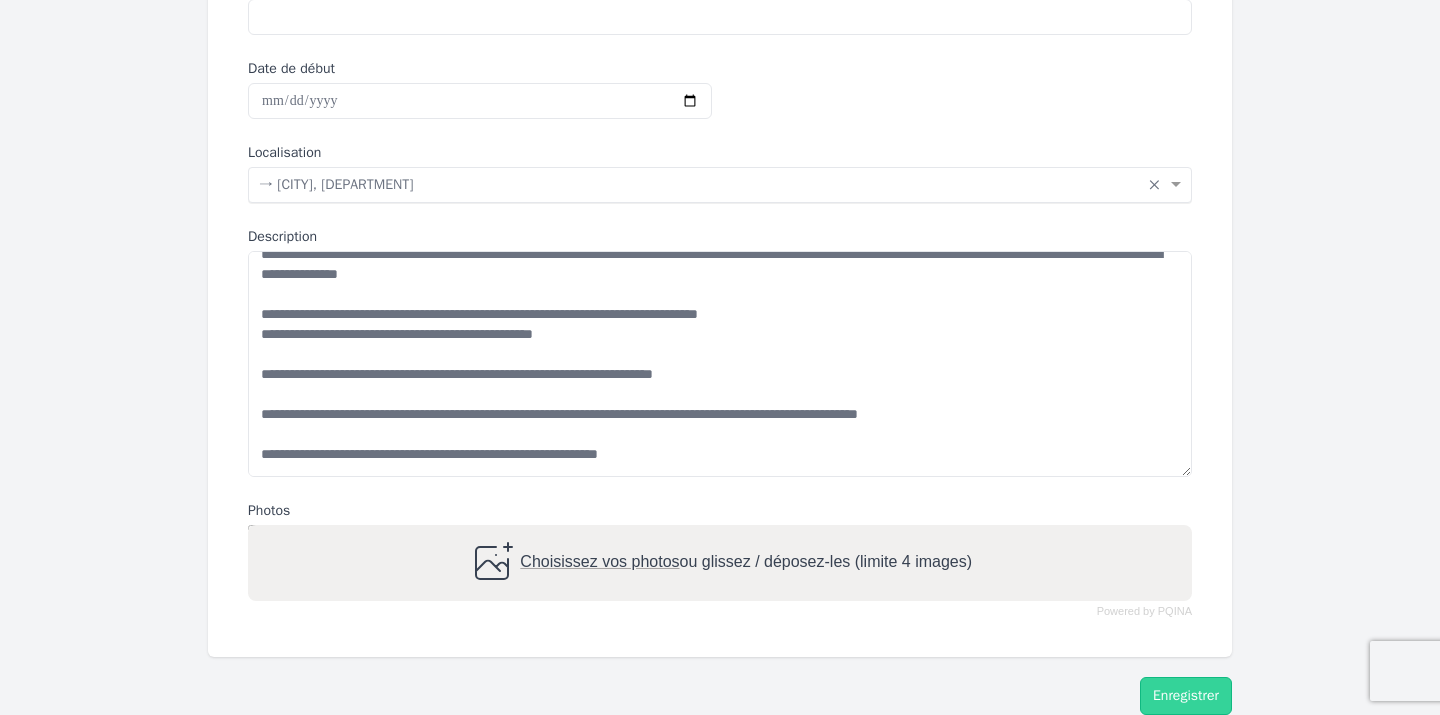 scroll, scrollTop: 576, scrollLeft: 0, axis: vertical 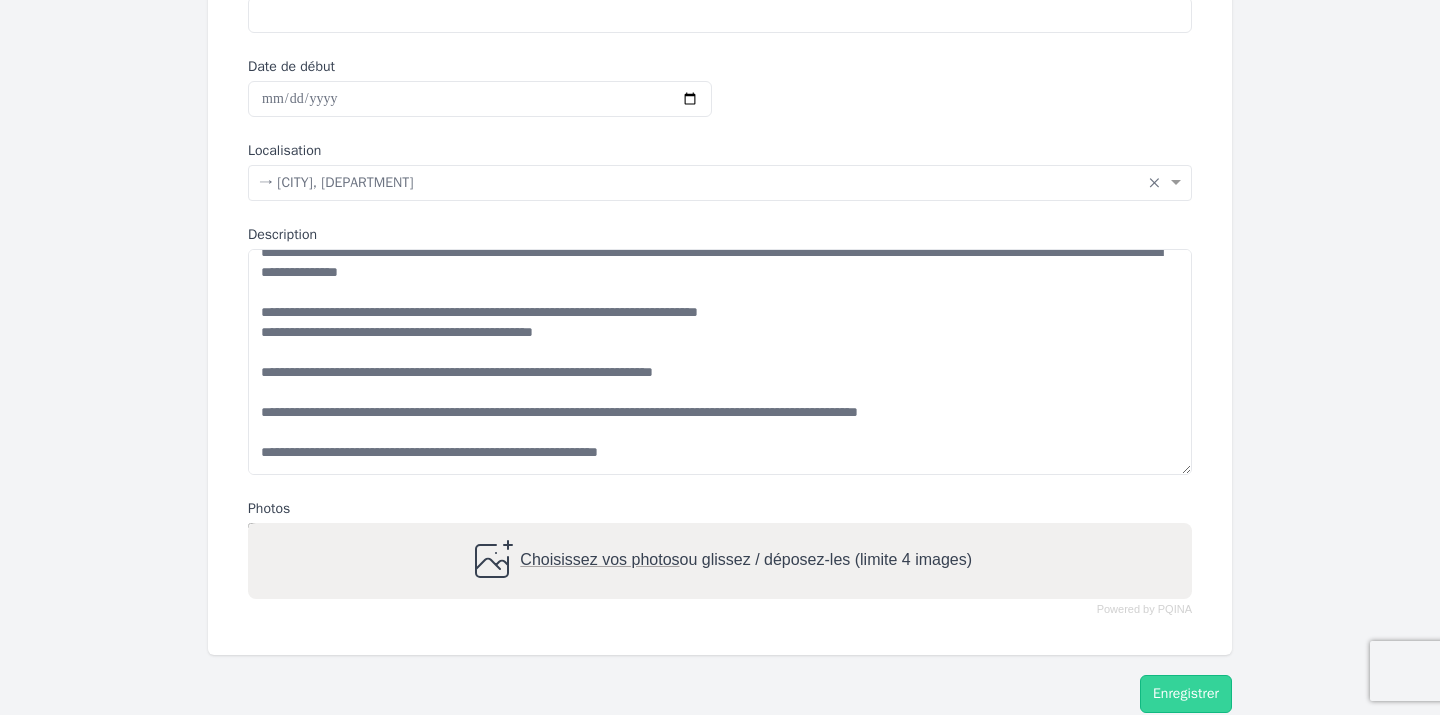 click on "Choisissez vos photos" at bounding box center (599, 560) 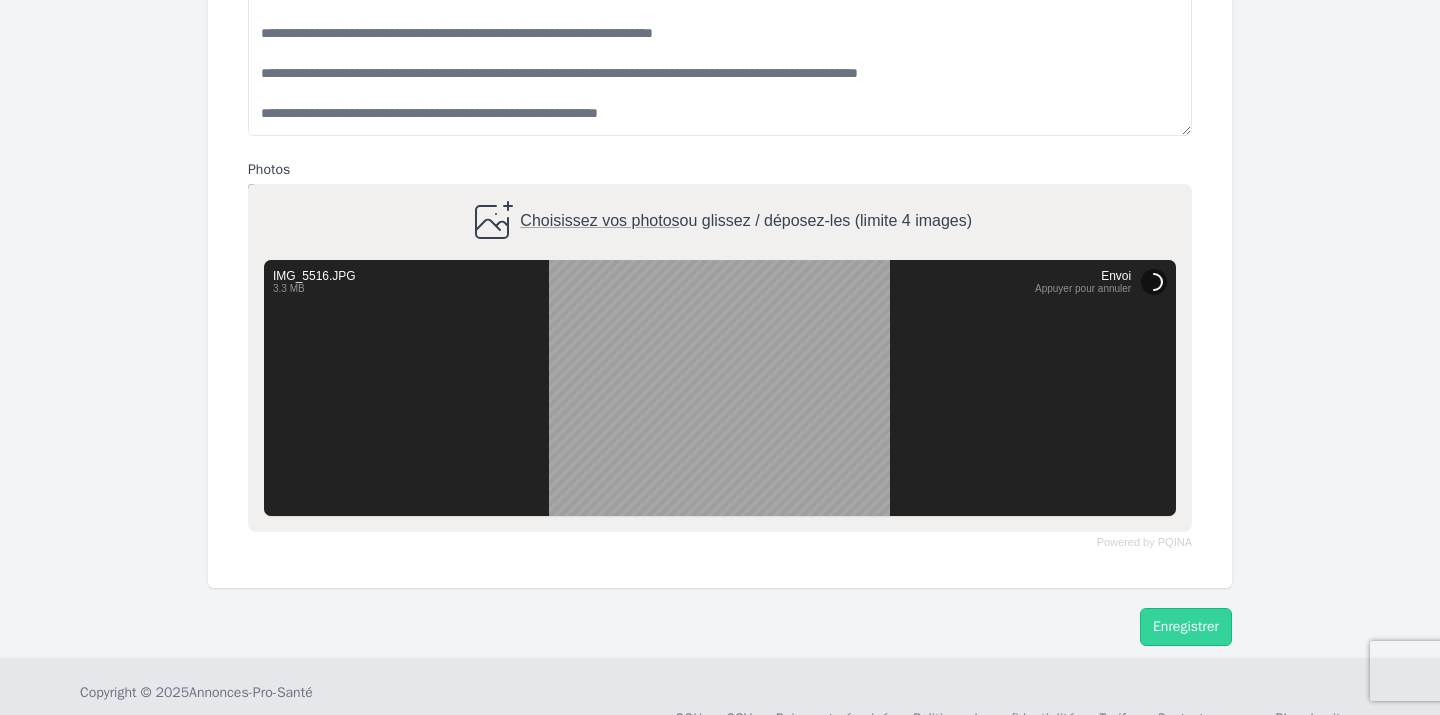 scroll, scrollTop: 917, scrollLeft: 0, axis: vertical 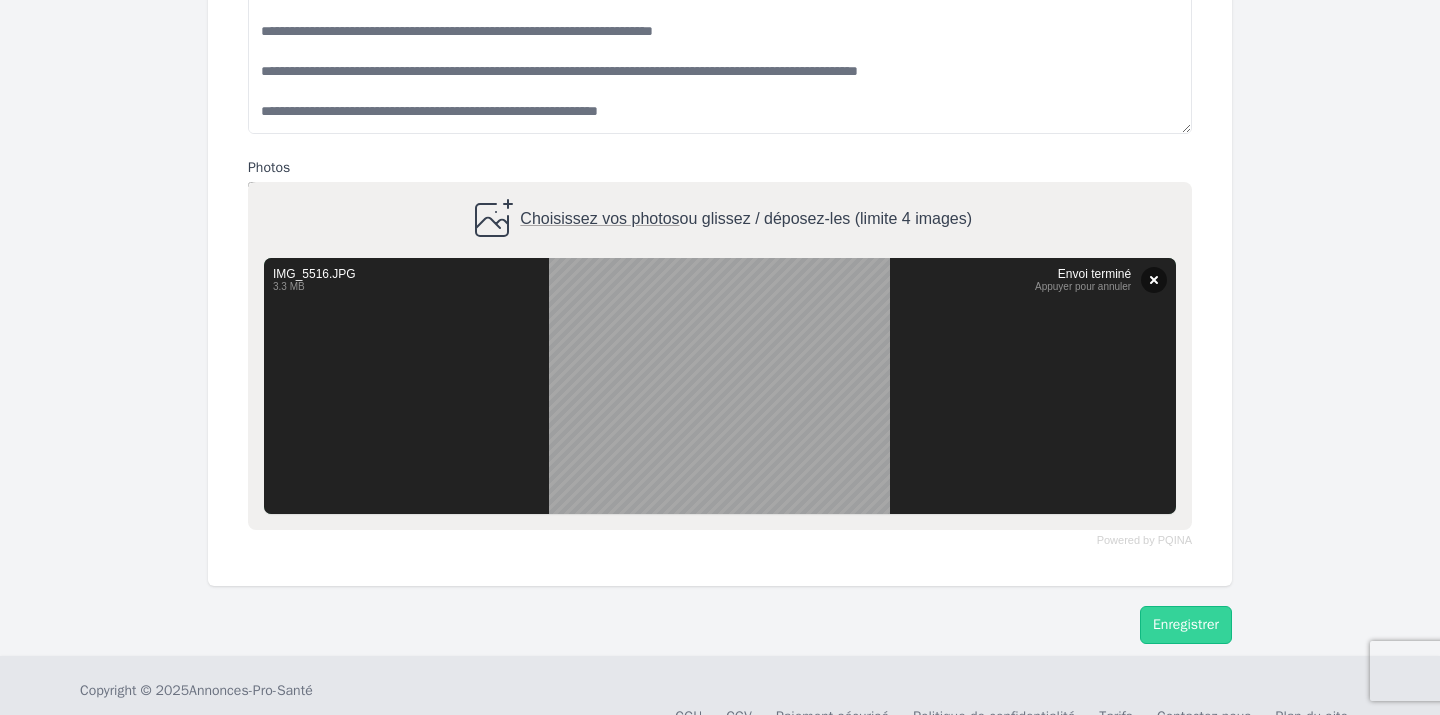 click on "**********" at bounding box center (720, -32) 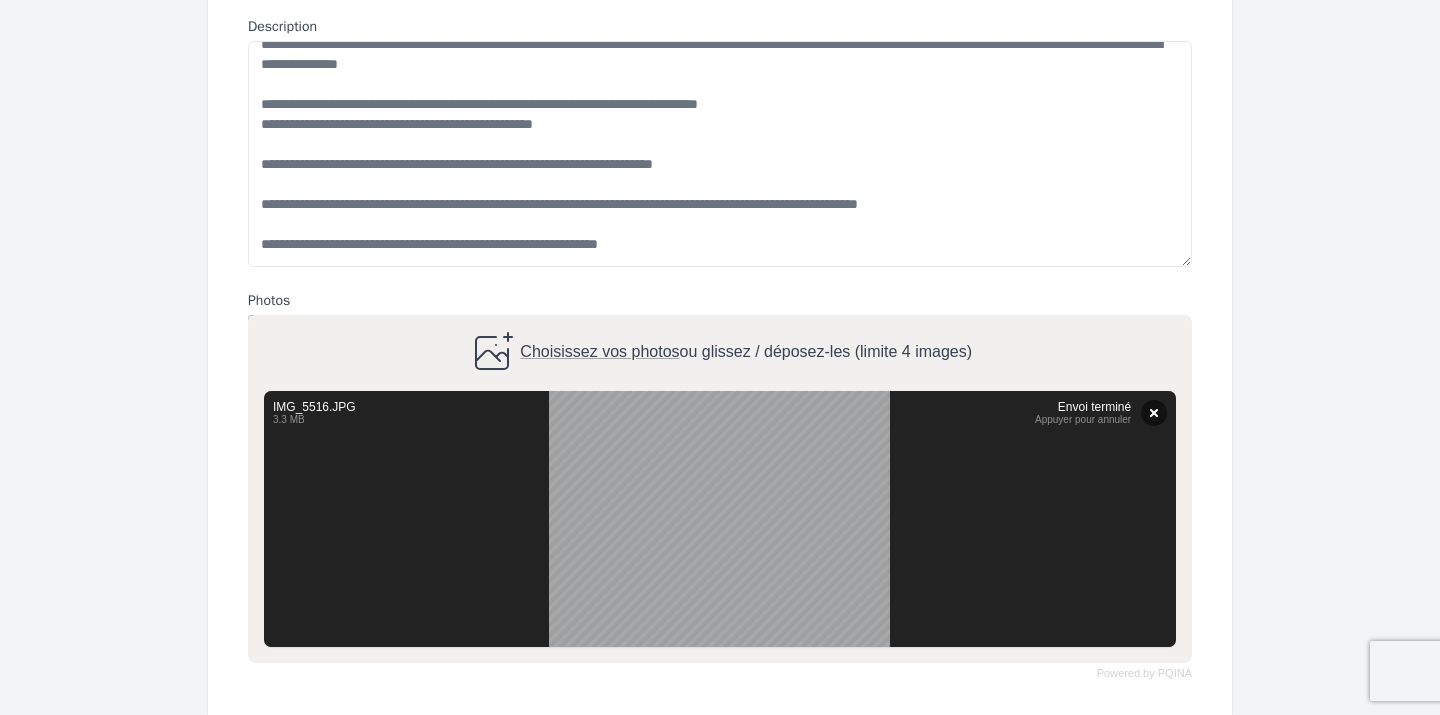 scroll, scrollTop: 737, scrollLeft: 0, axis: vertical 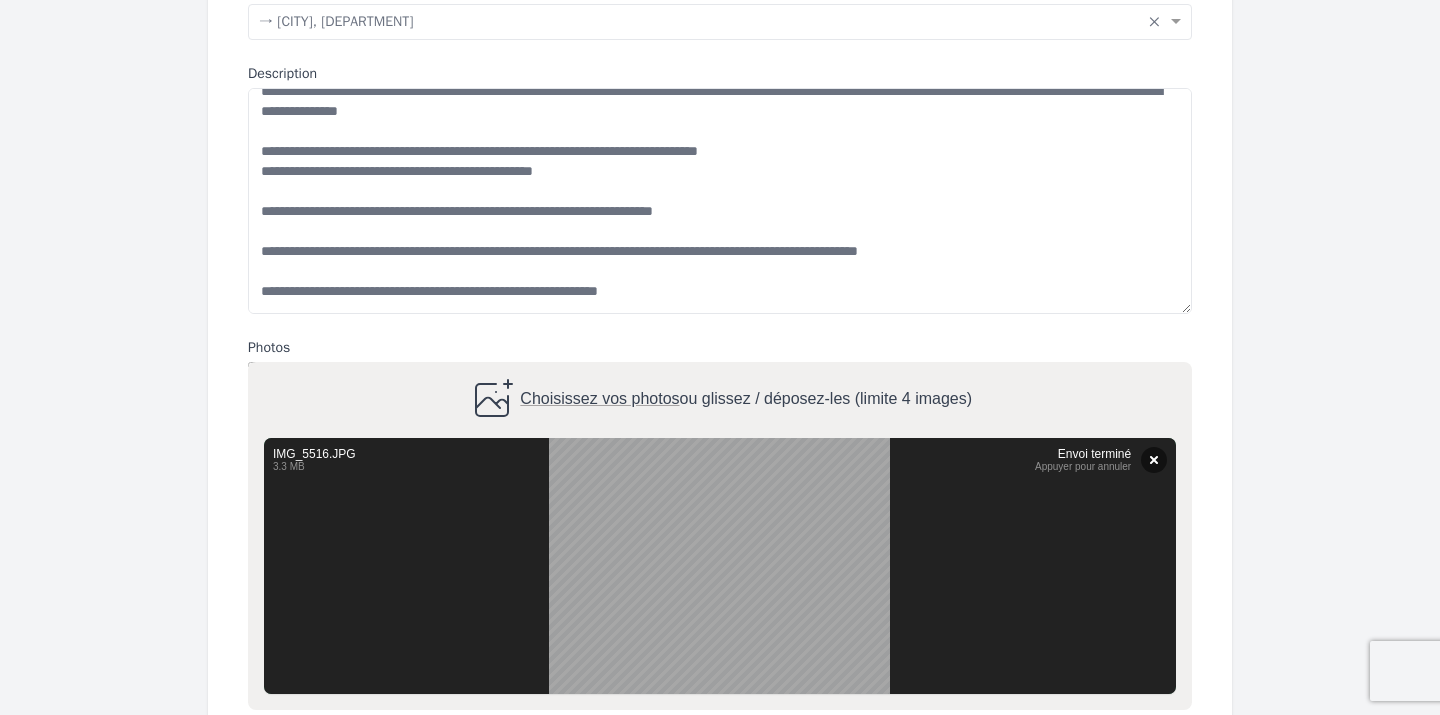 click on "Choisissez vos photos  ou glissez / déposez-les (limite 4 images)" at bounding box center (720, 400) 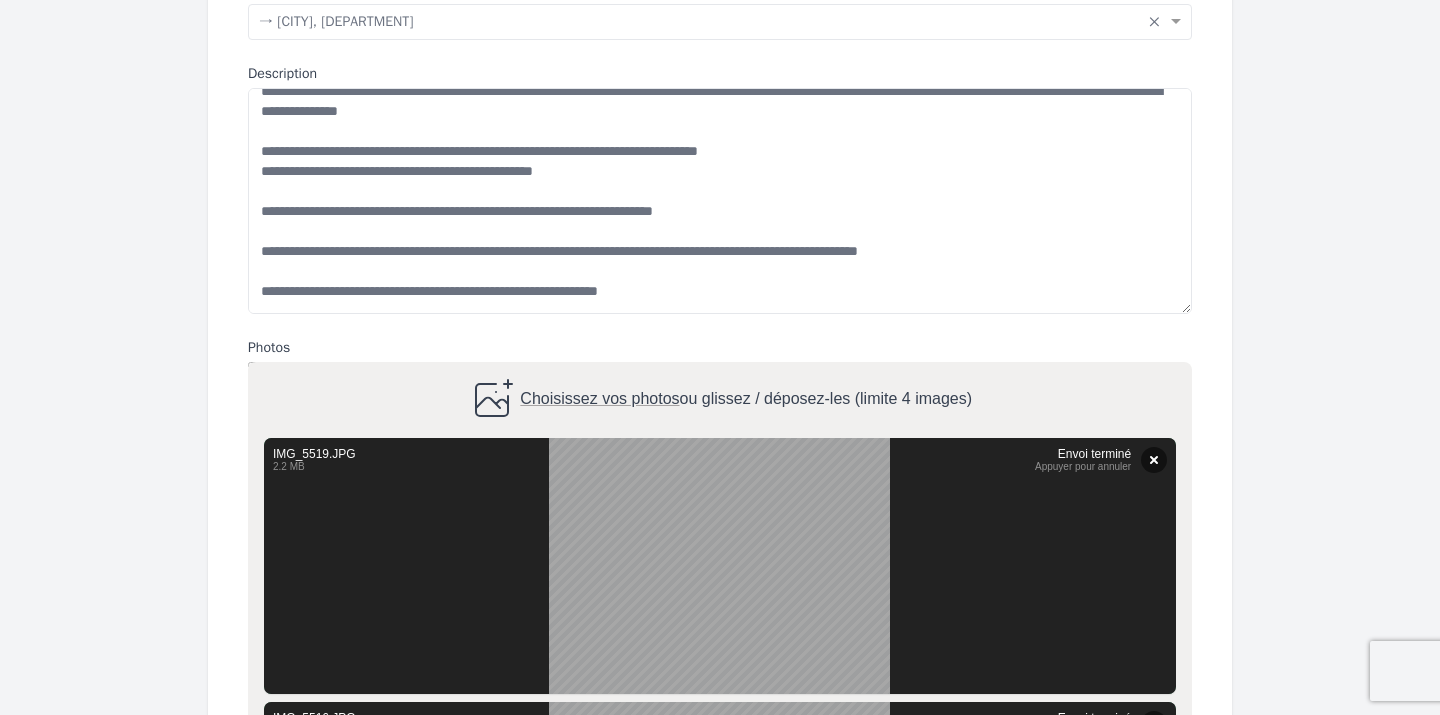 click at bounding box center (492, 400) 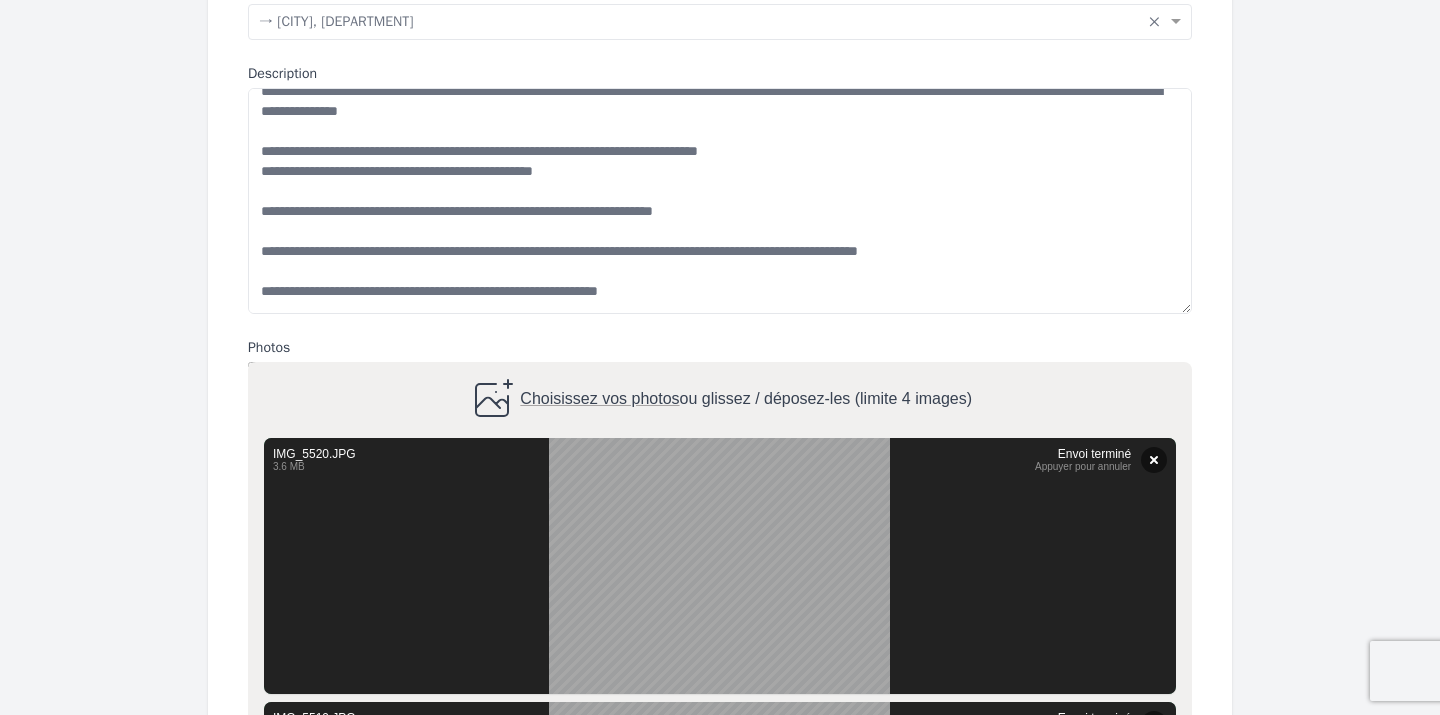 click on "Choisissez vos photos  ou glissez / déposez-les (limite 4 images)" at bounding box center (720, 400) 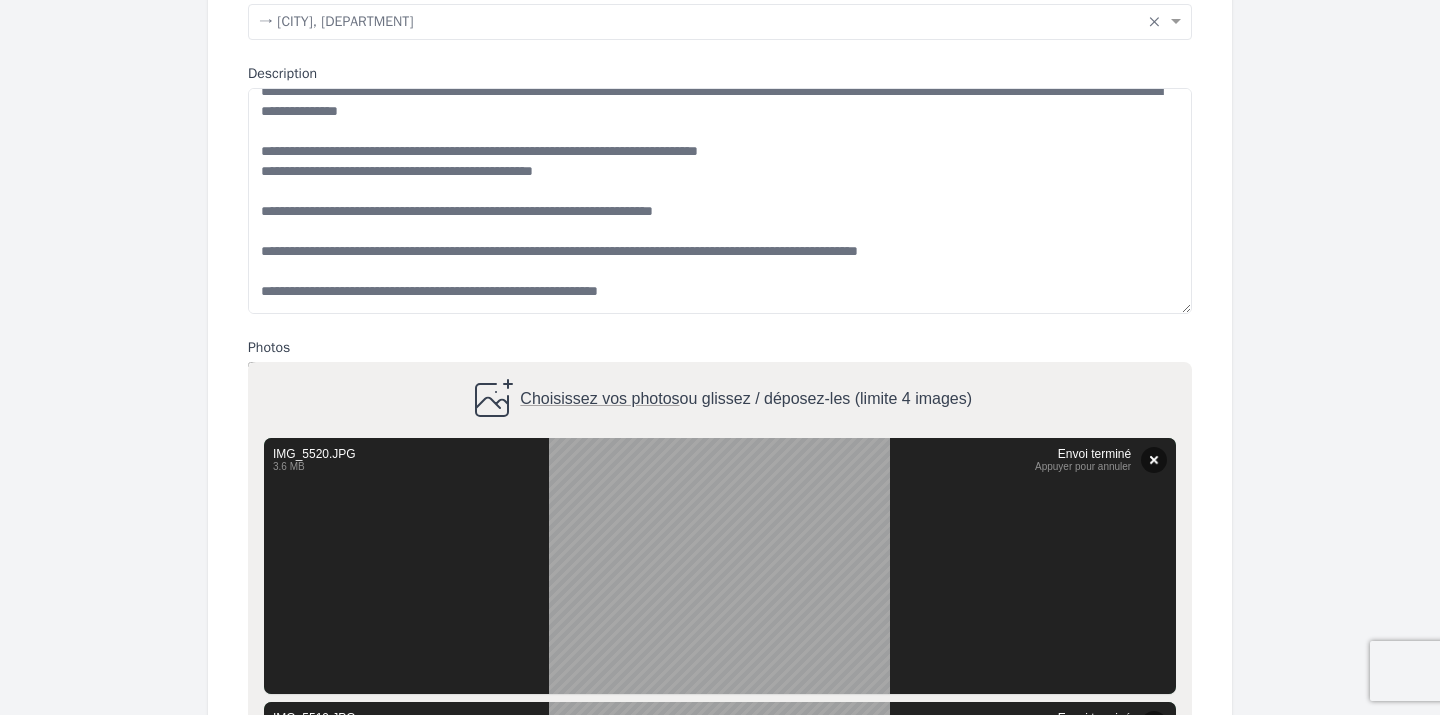 type on "**********" 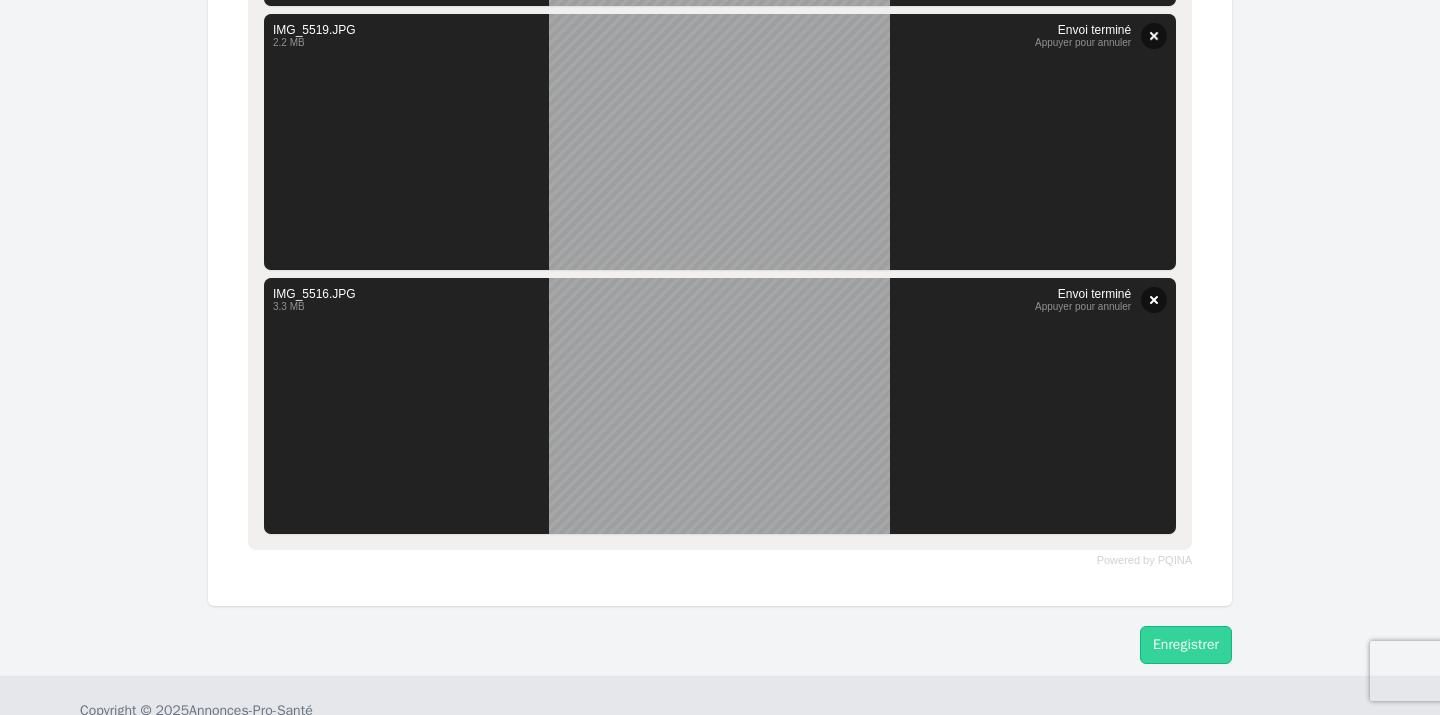 scroll, scrollTop: 1630, scrollLeft: 0, axis: vertical 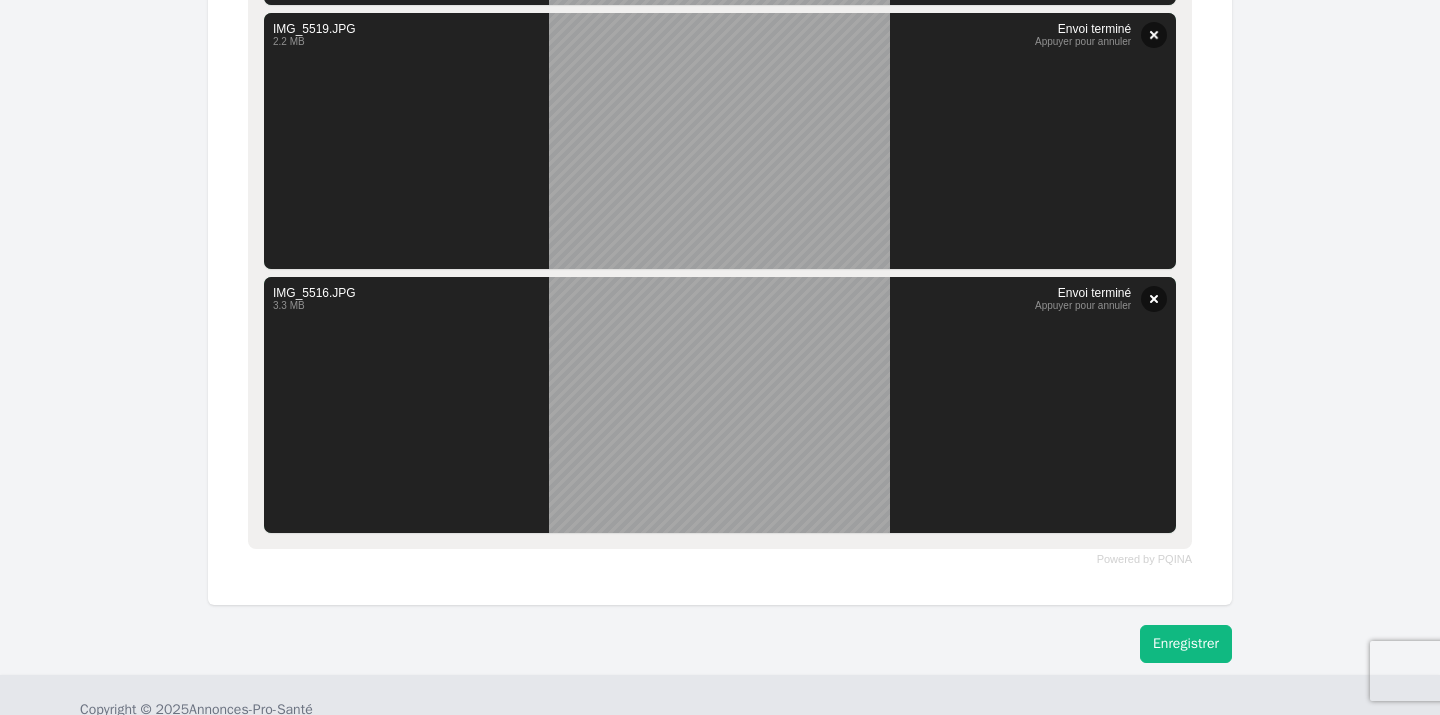 click on "Enregistrer" at bounding box center [1186, 644] 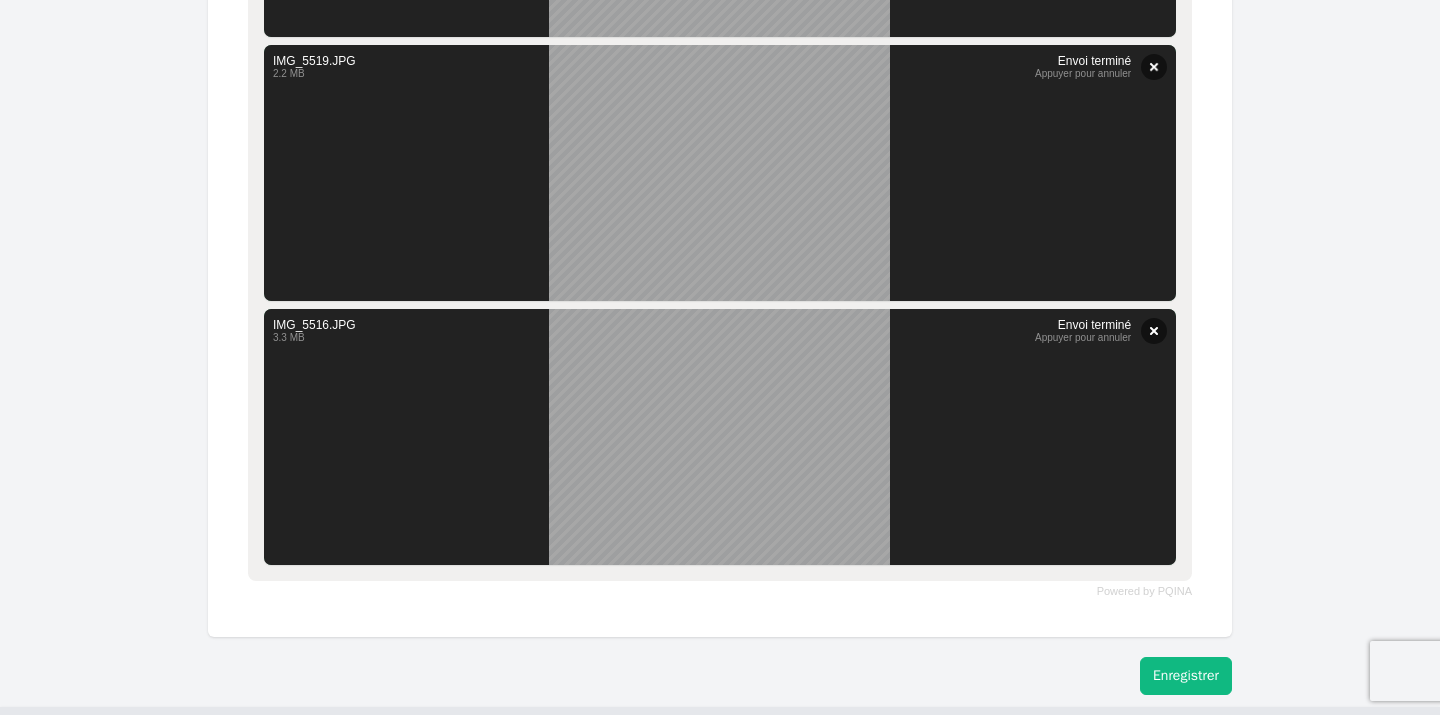 click on "Enregistrer" at bounding box center [1186, 676] 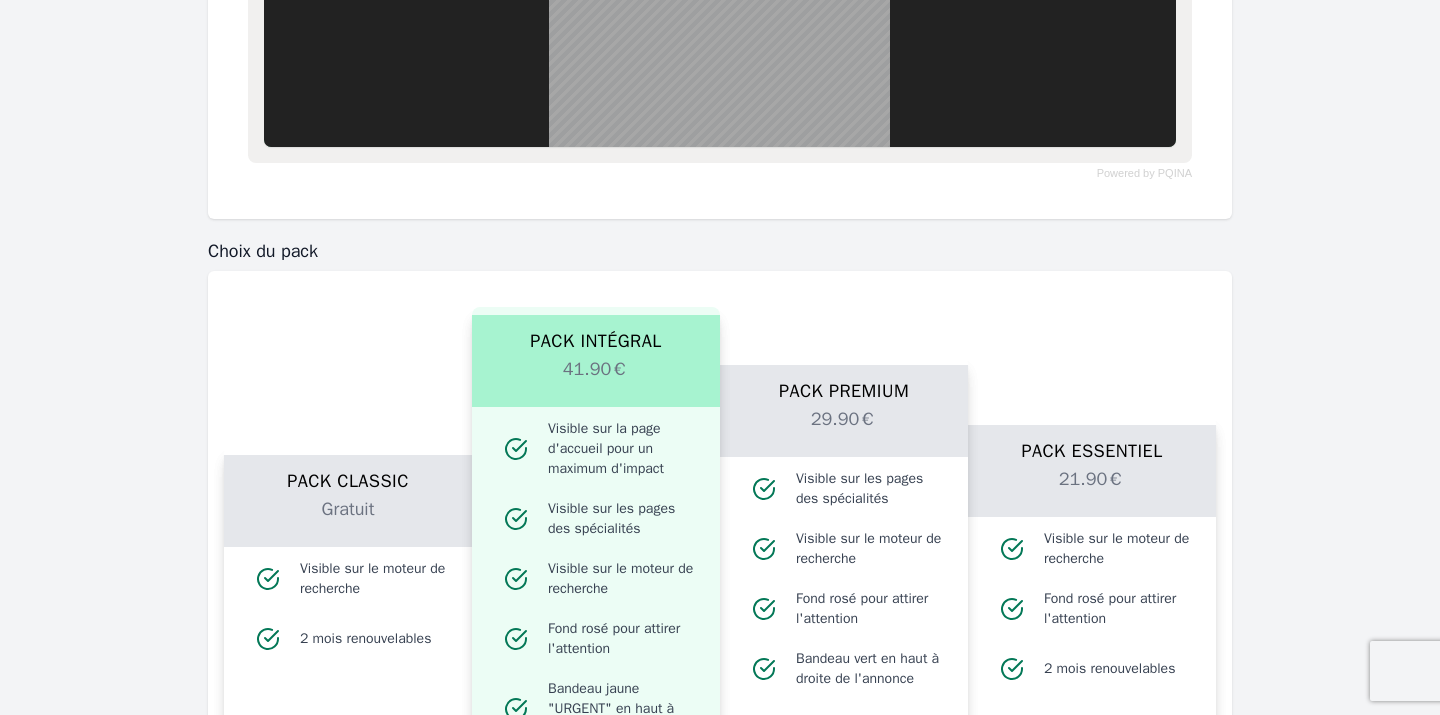 scroll, scrollTop: 2050, scrollLeft: 0, axis: vertical 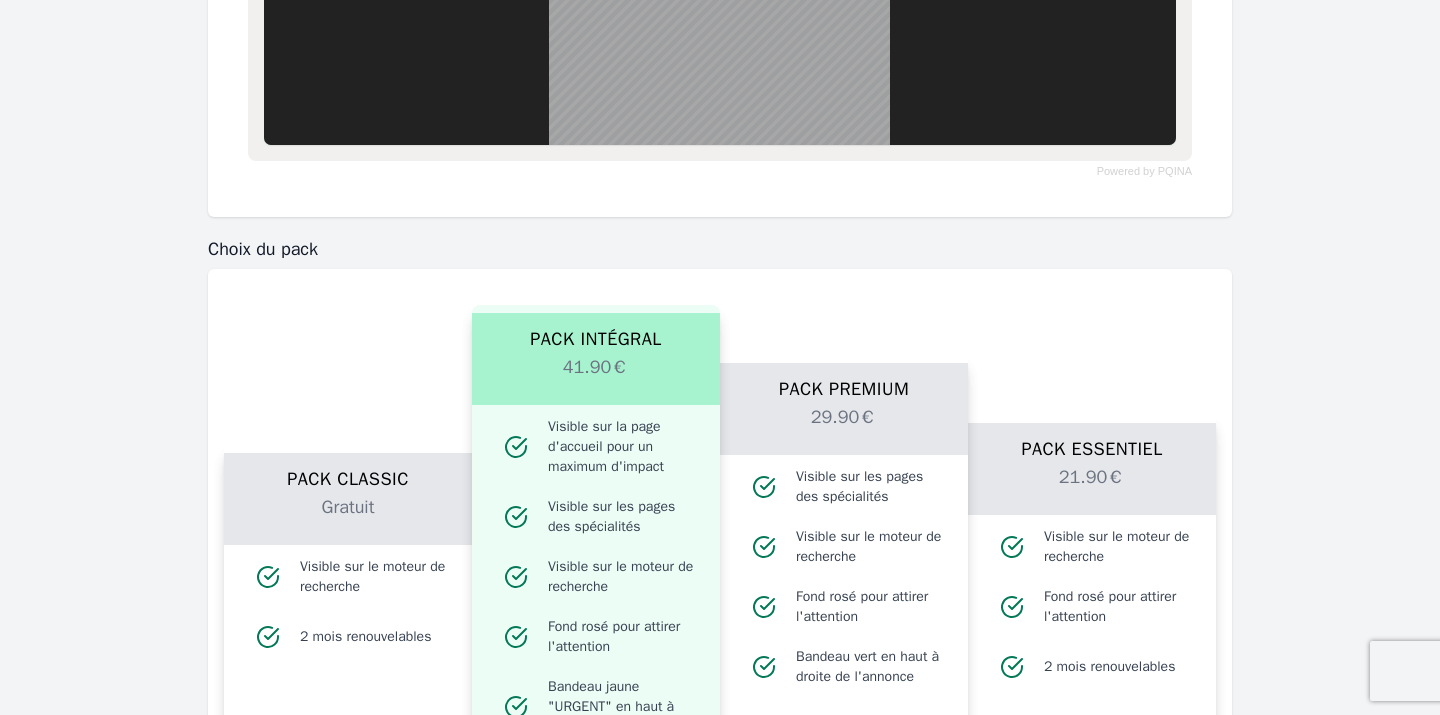 click on "Gratuit" at bounding box center [348, 519] 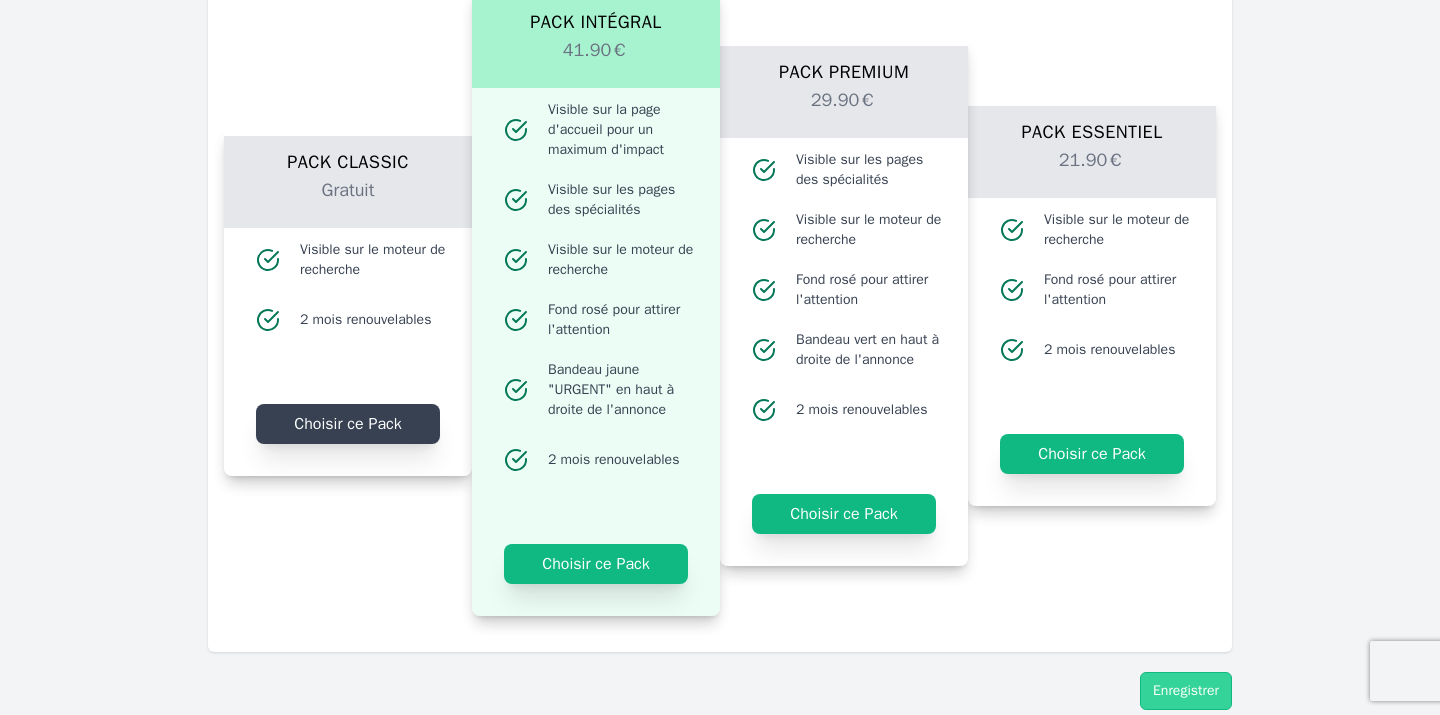 scroll, scrollTop: 2368, scrollLeft: 0, axis: vertical 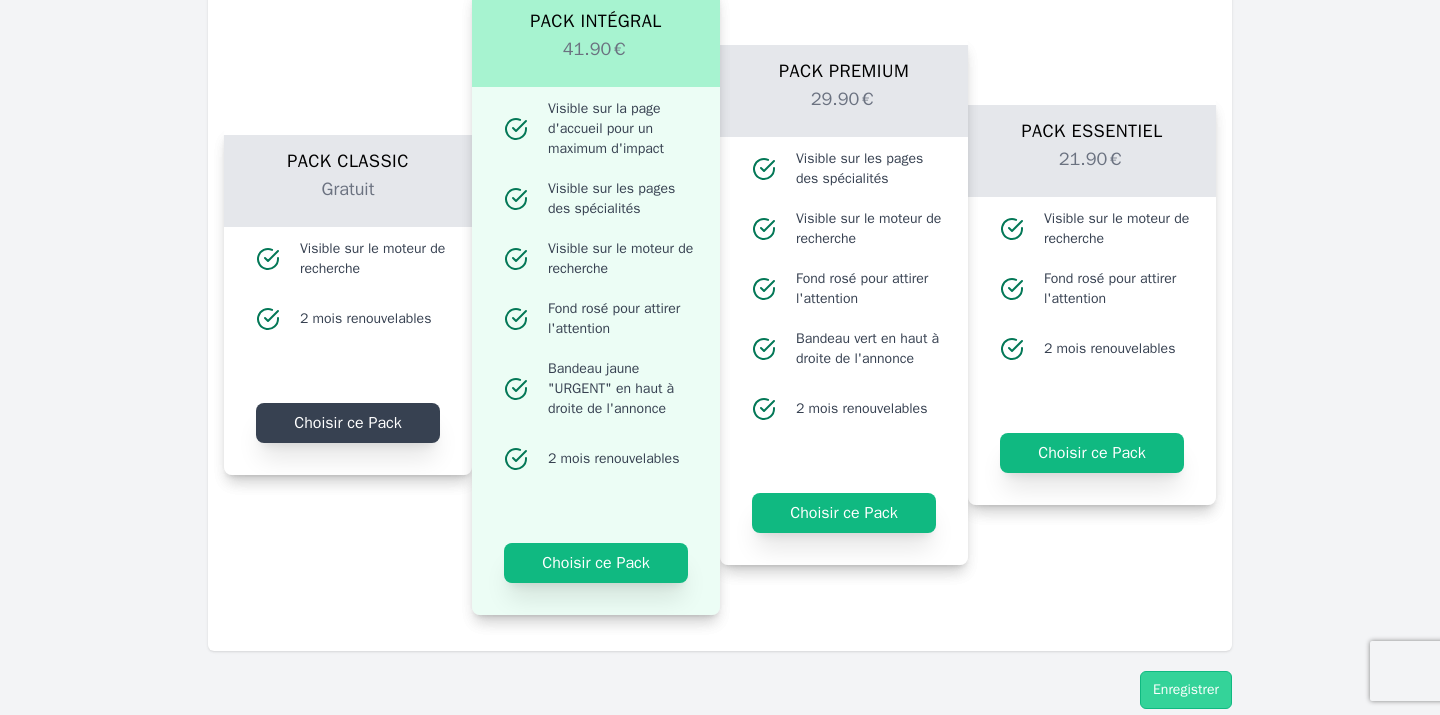 click on "Choisir ce Pack" at bounding box center [348, 423] 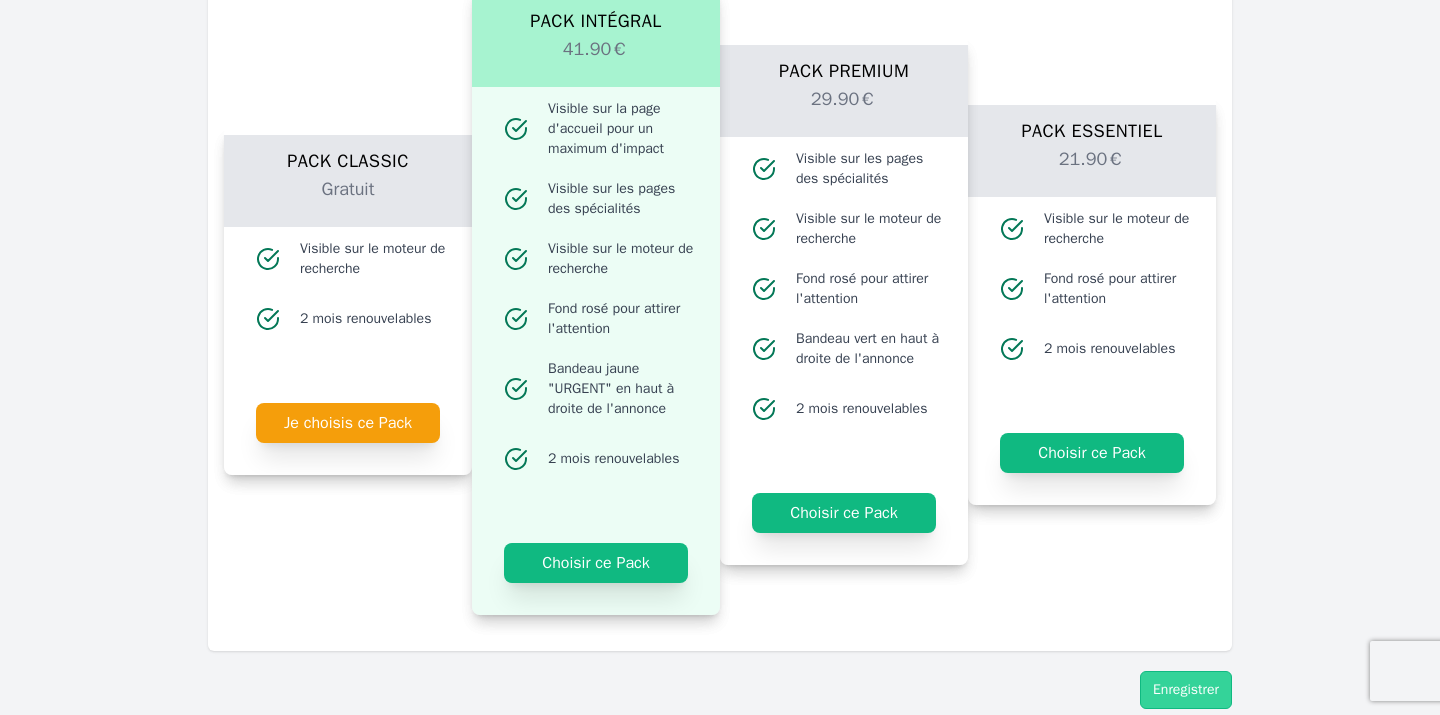 click on "Je choisis ce Pack" at bounding box center (348, 423) 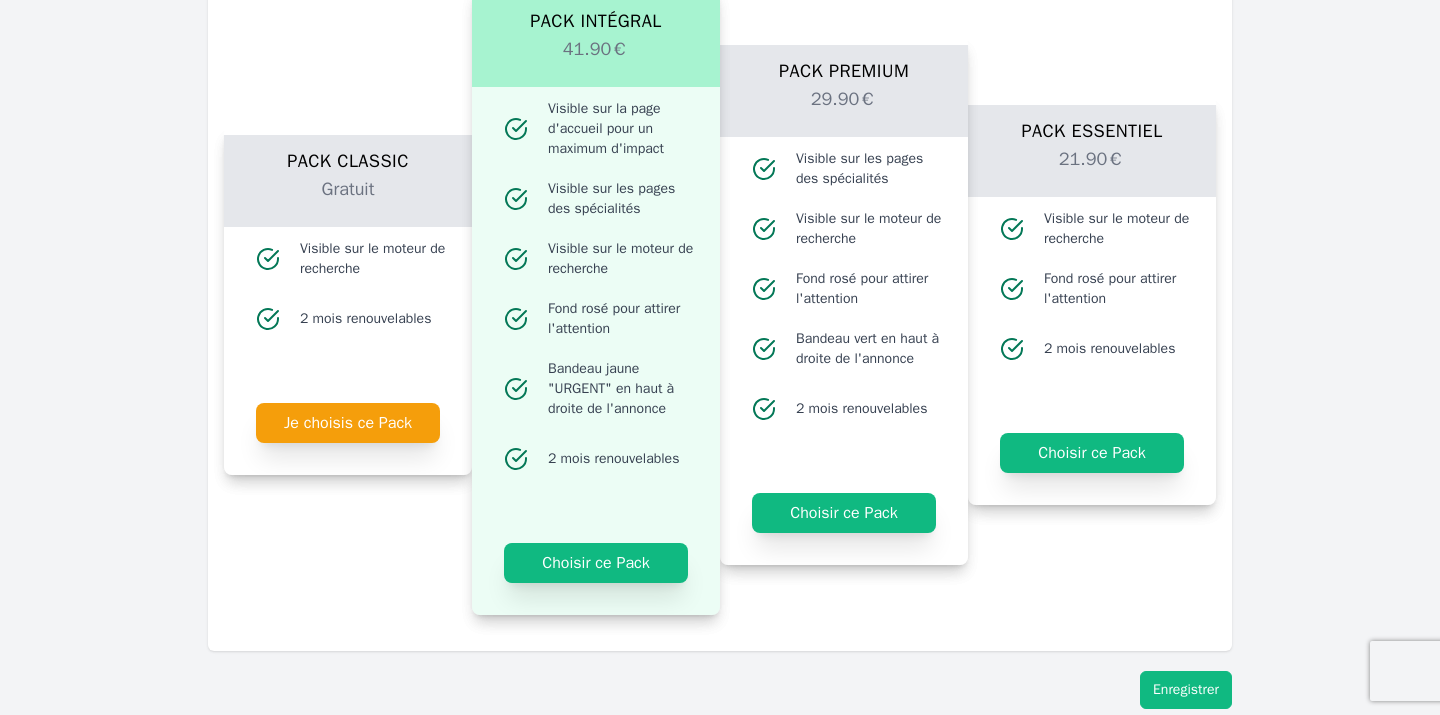 click on "Enregistrer" at bounding box center (1186, 690) 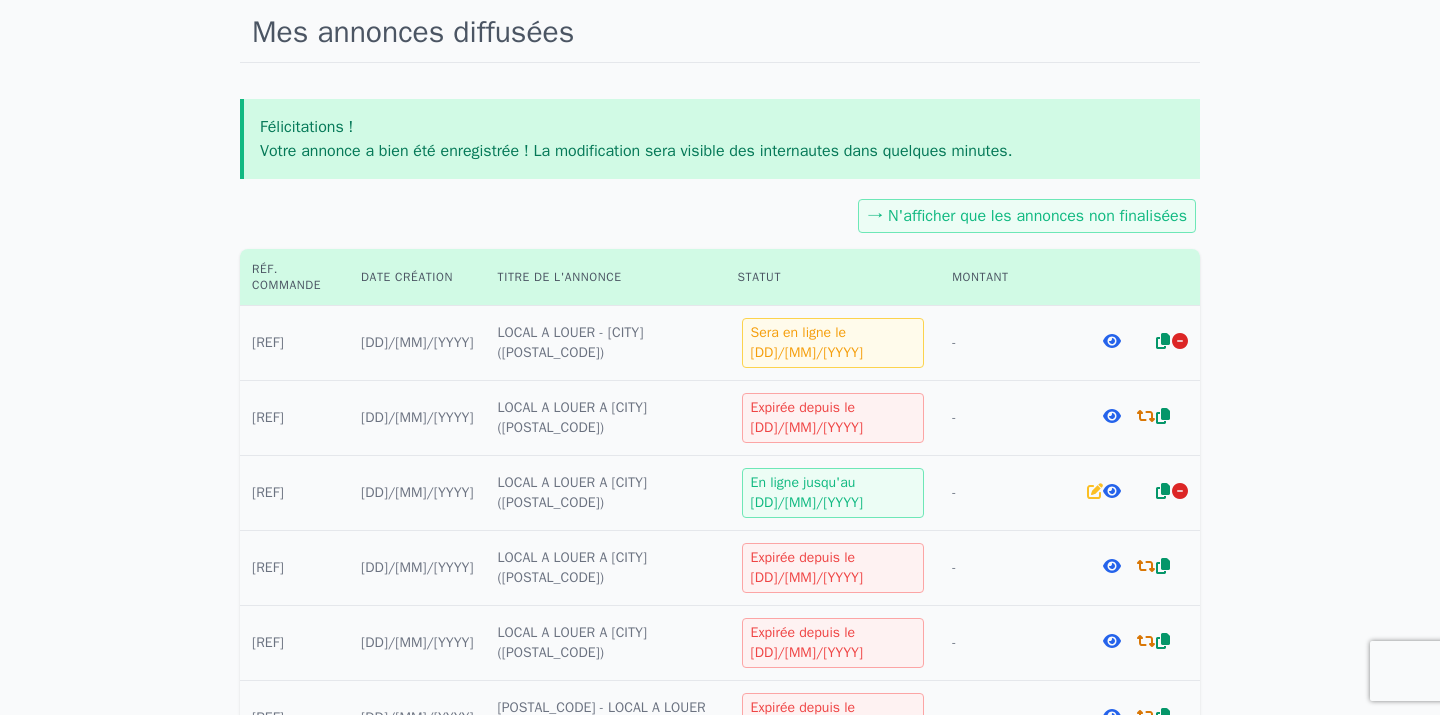 scroll, scrollTop: 175, scrollLeft: 0, axis: vertical 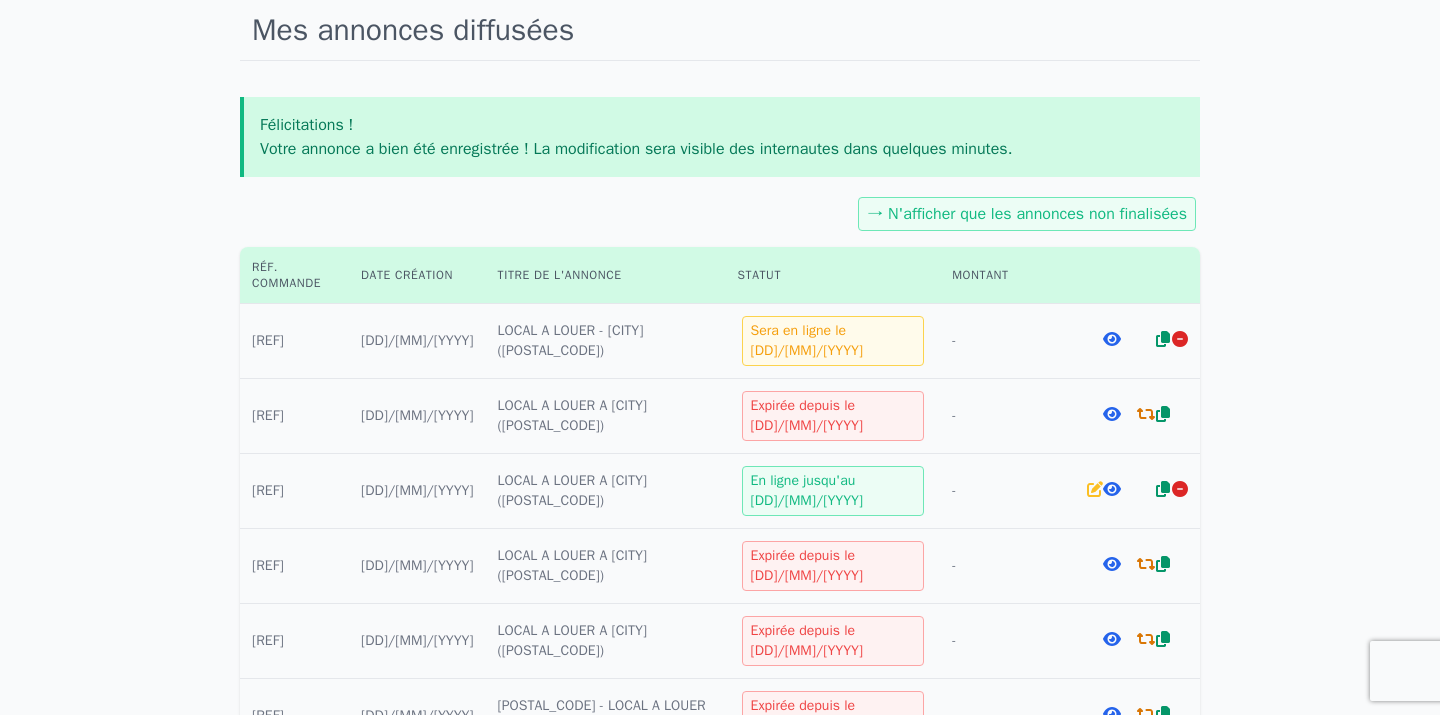 click at bounding box center (1112, 489) 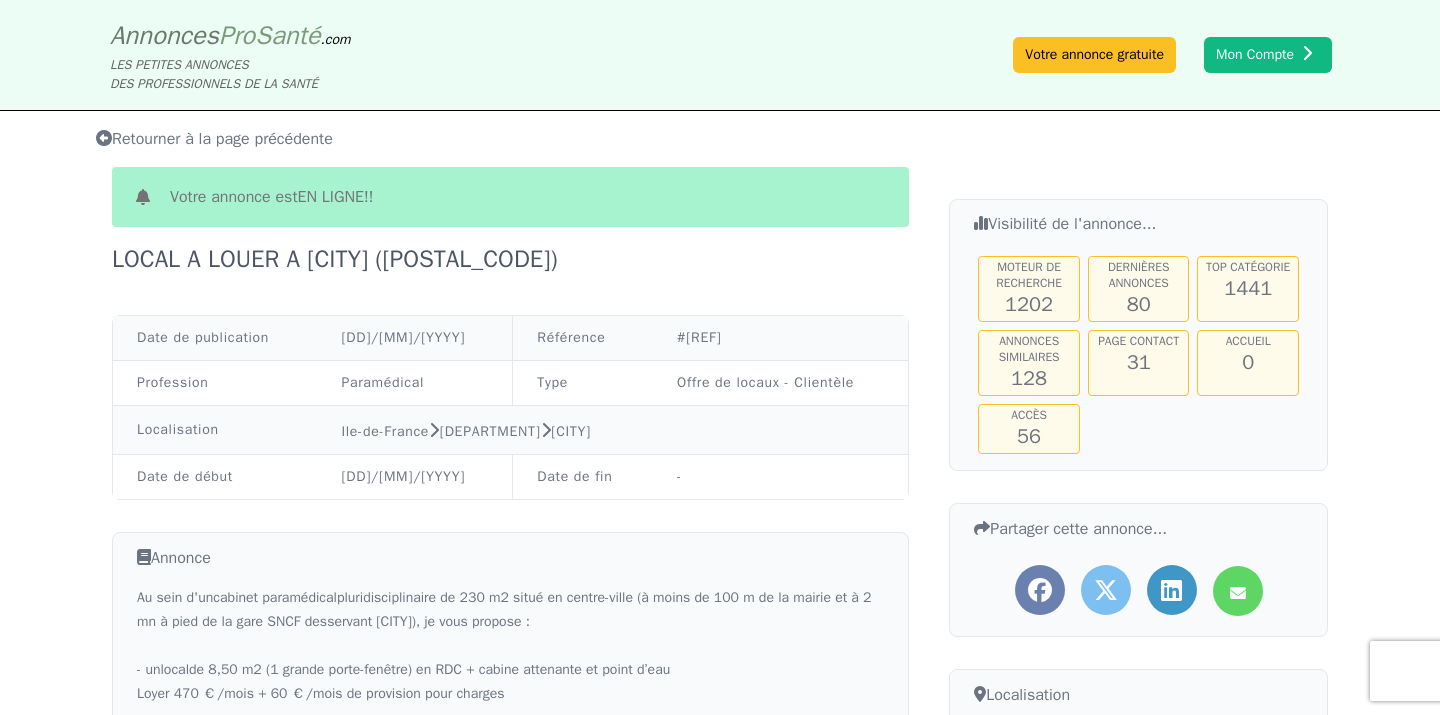 scroll, scrollTop: 0, scrollLeft: 0, axis: both 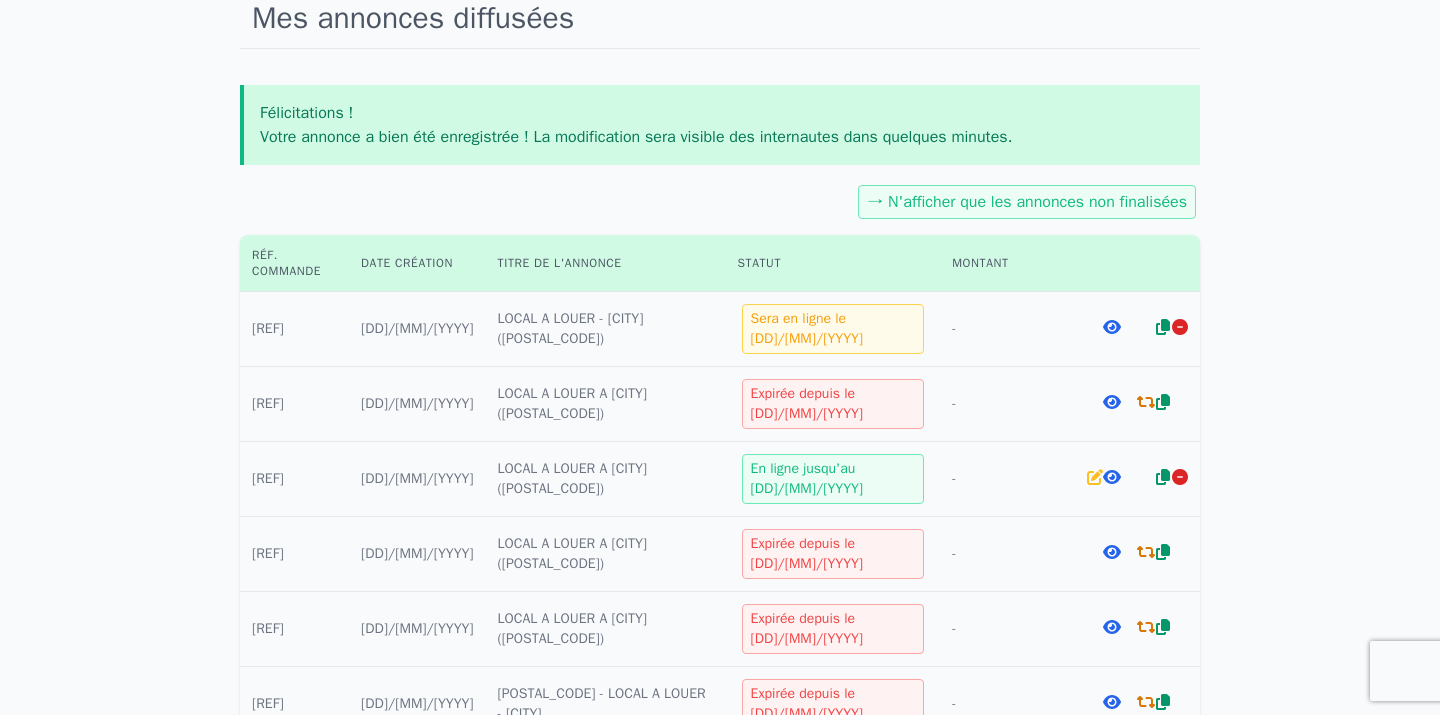 click at bounding box center (1180, 327) 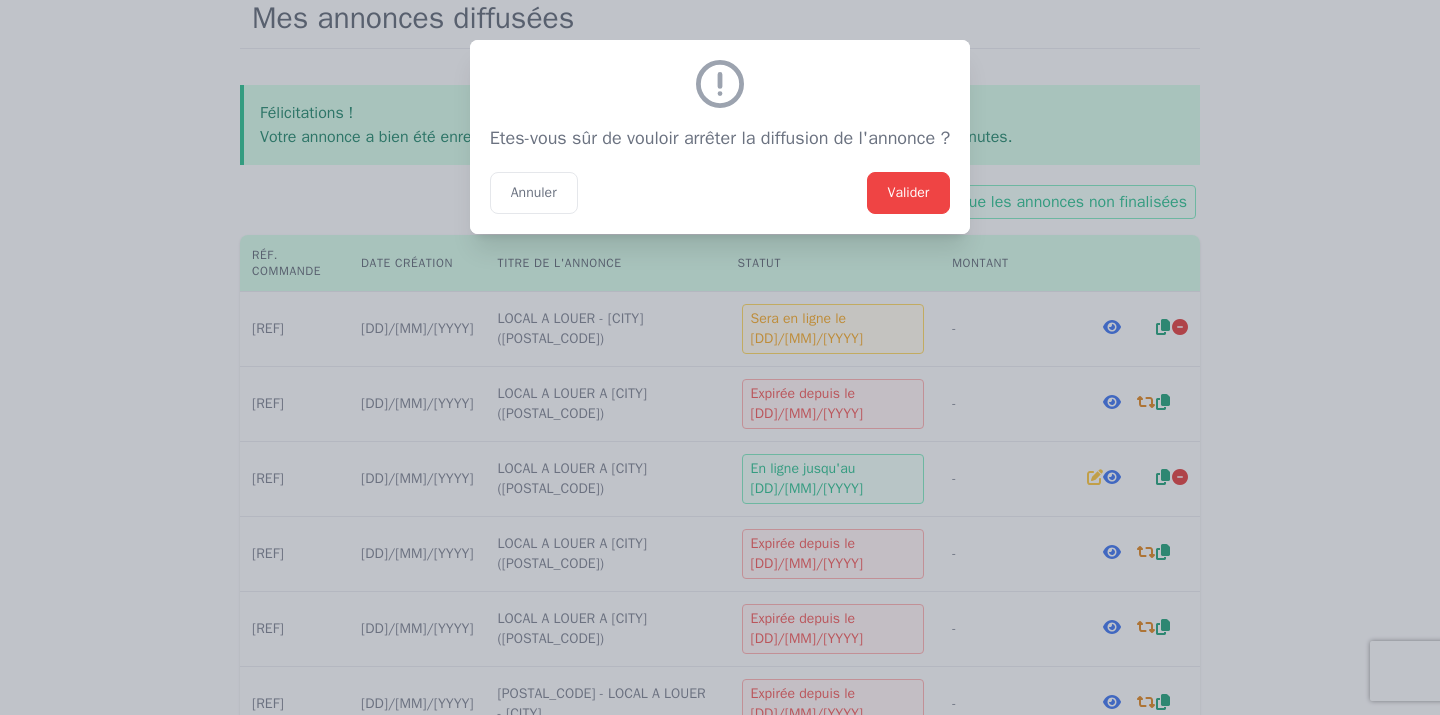 click on "Valider" at bounding box center (909, 193) 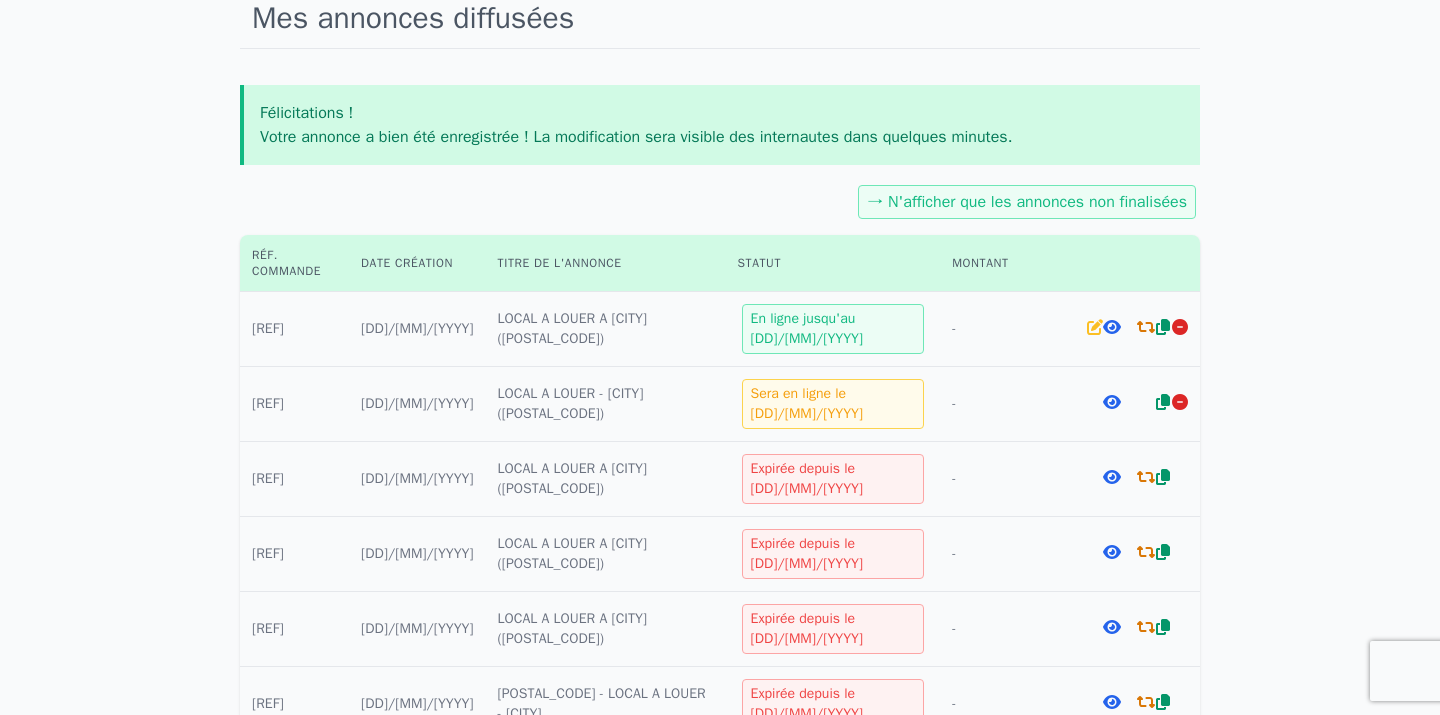 click at bounding box center [1112, 327] 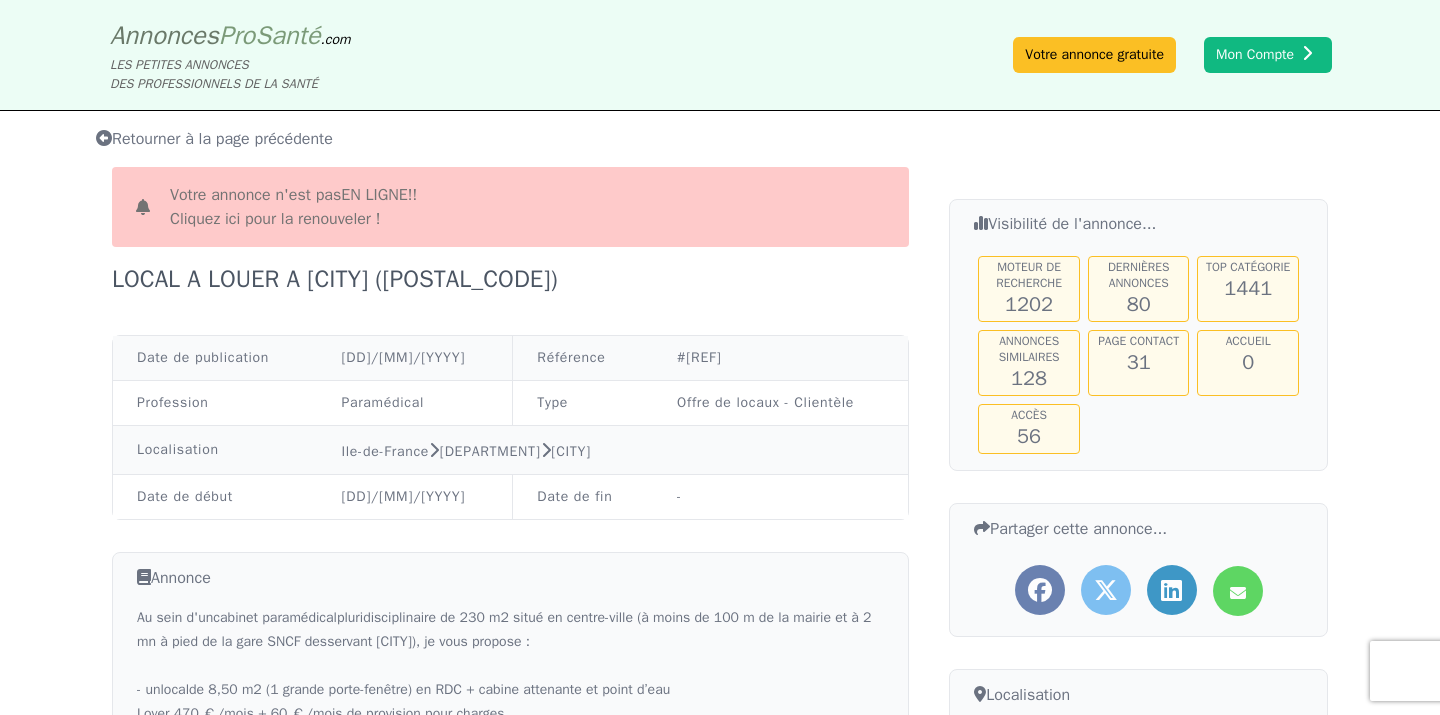 scroll, scrollTop: 0, scrollLeft: 0, axis: both 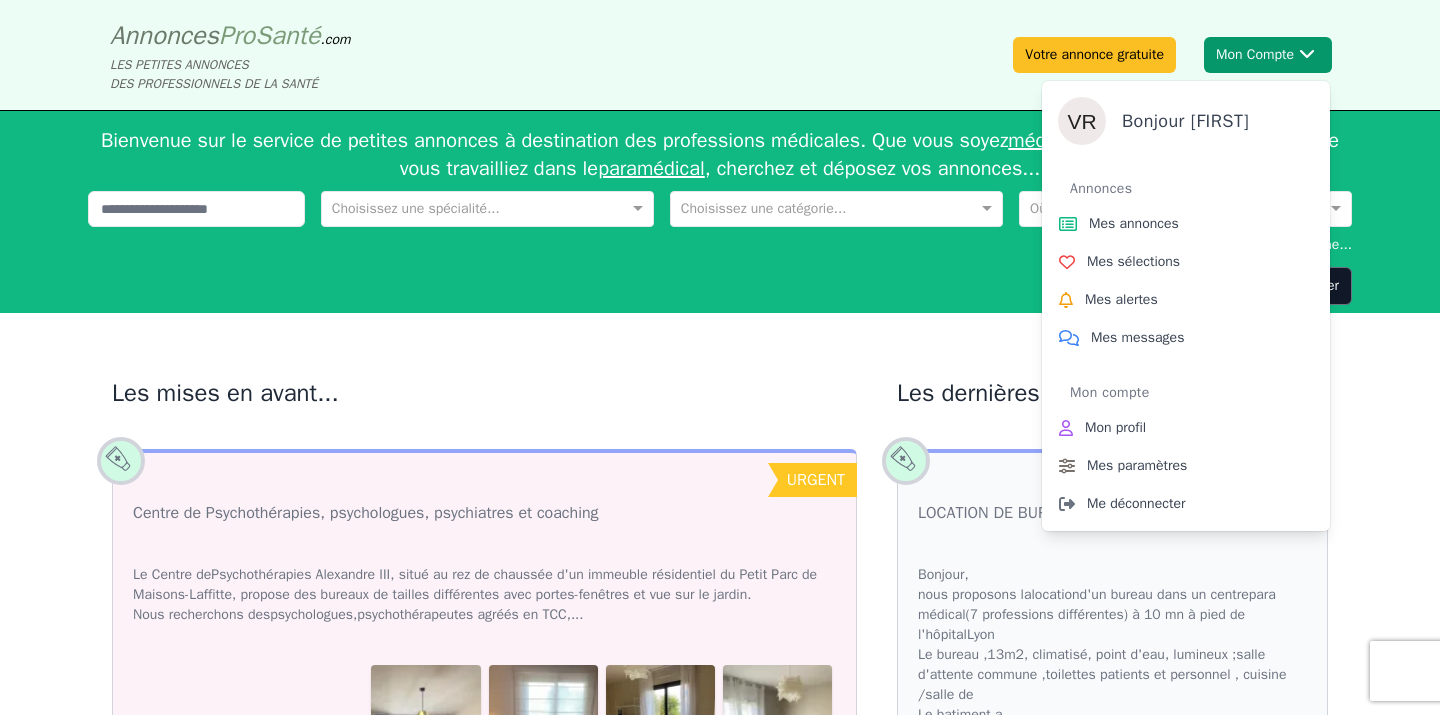 click on "Mon Compte Bonjour [NAME] Annonces Mes annonces Mes sélections Mes alertes Mes messages Mon compte Mon profil Mes paramètres Me déconnecter" at bounding box center [1268, 55] 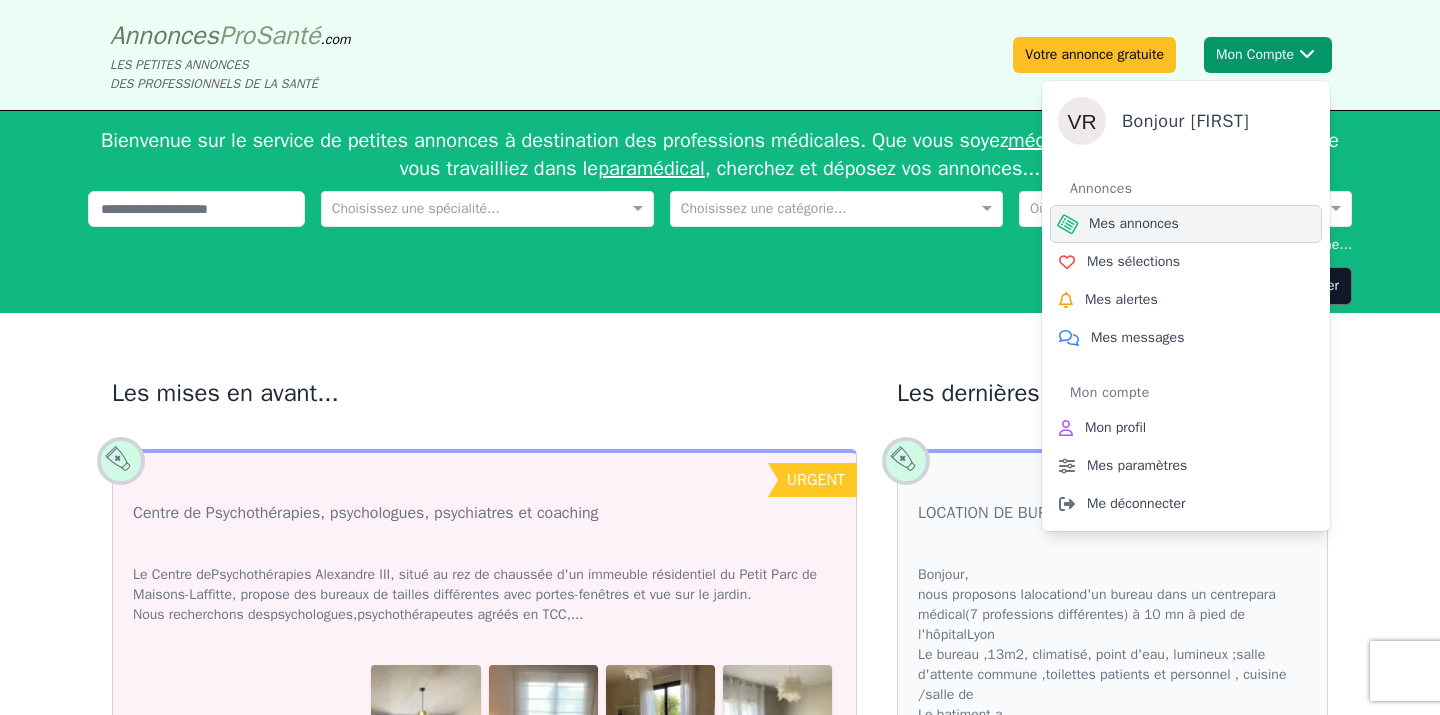 click on "Mes annonces" at bounding box center [1134, 224] 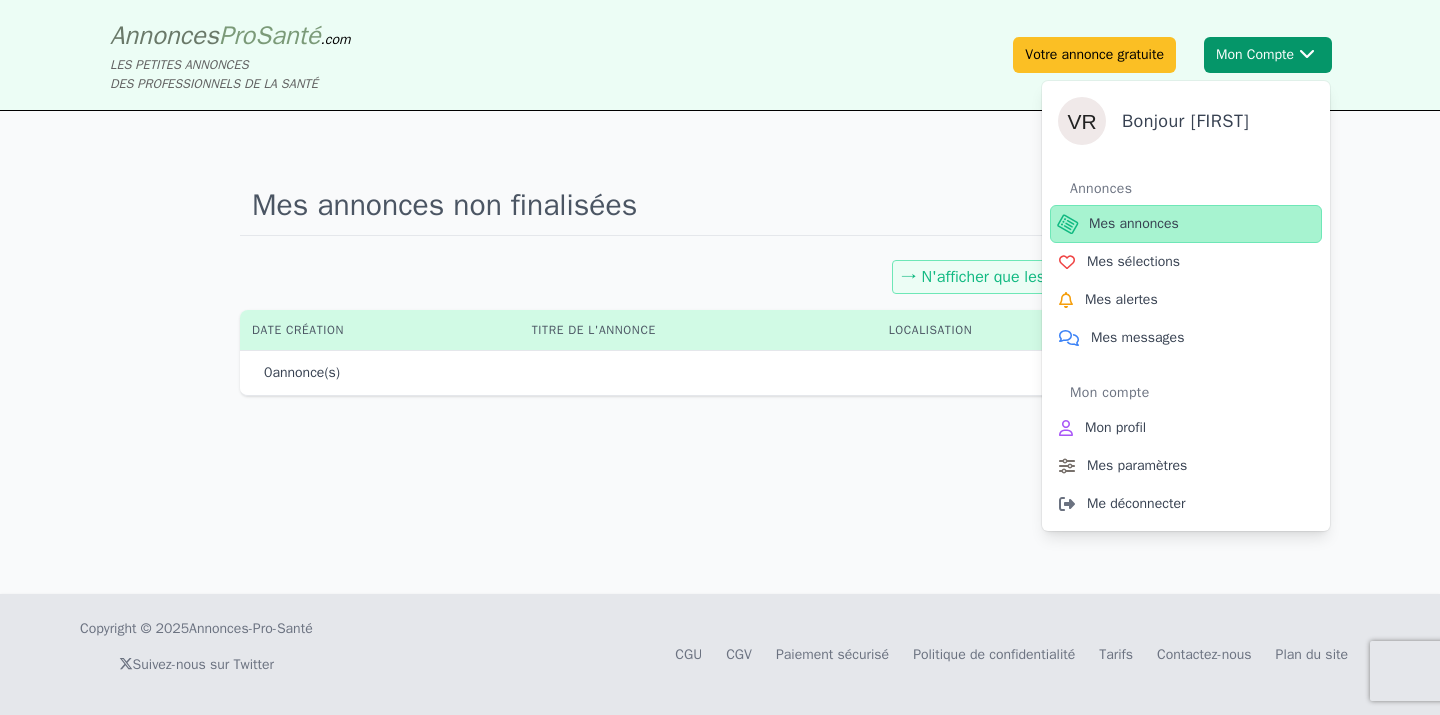 click on "Mes annonces" at bounding box center (1186, 224) 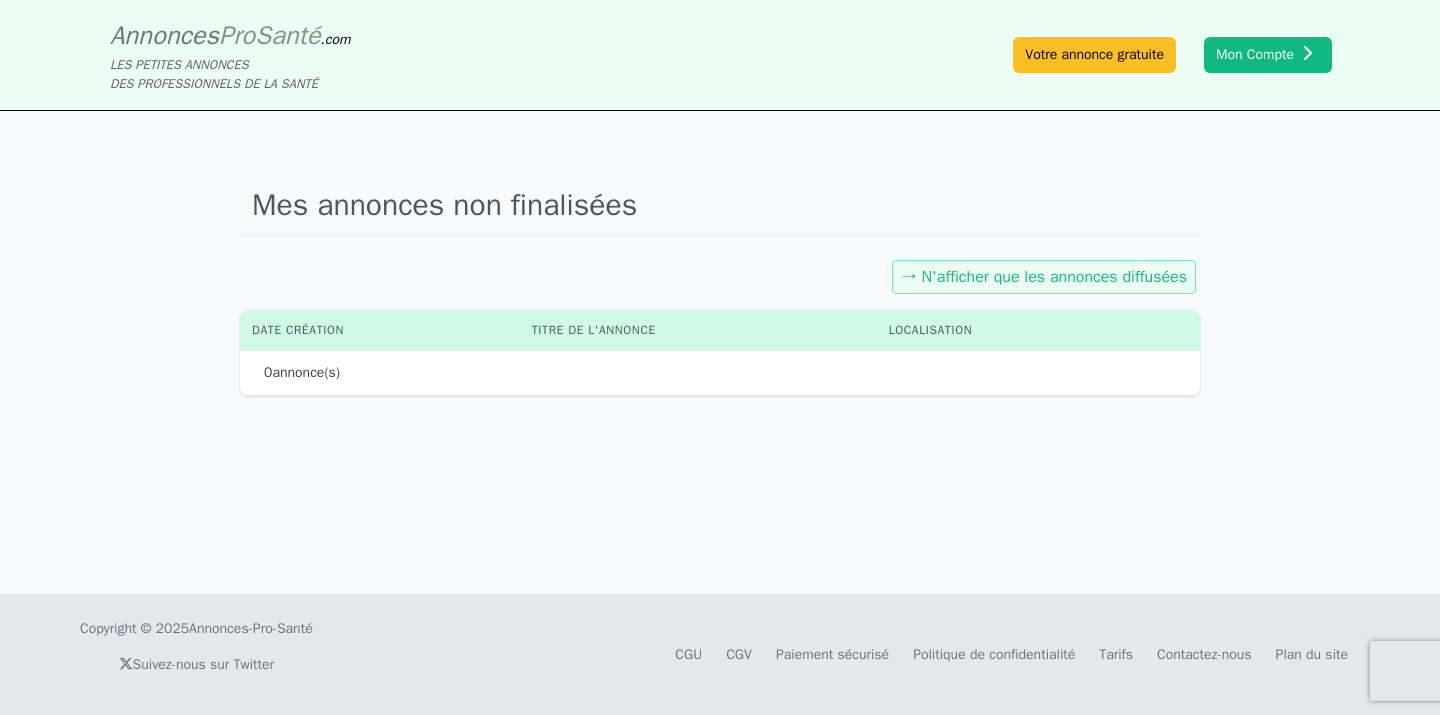 click on "→ N'afficher que les annonces diffusées" at bounding box center (1044, 277) 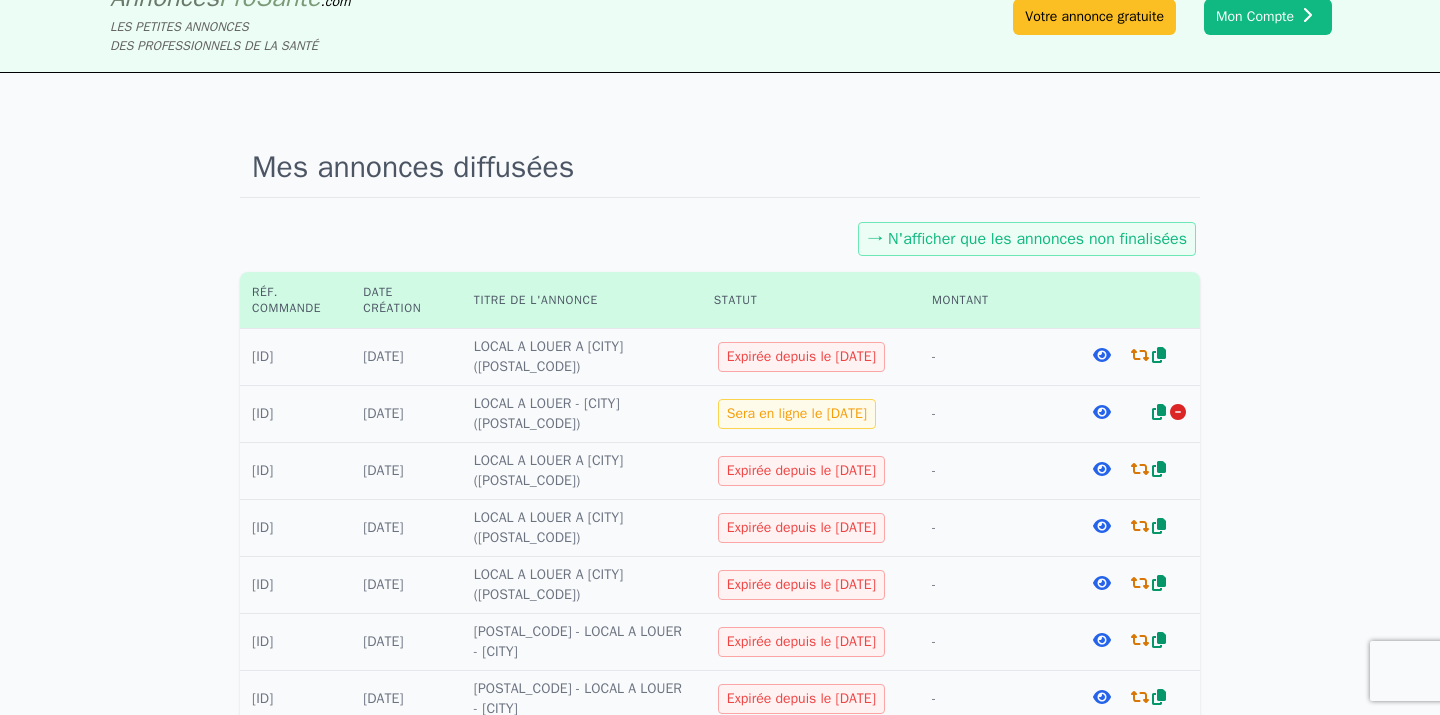 scroll, scrollTop: 40, scrollLeft: 0, axis: vertical 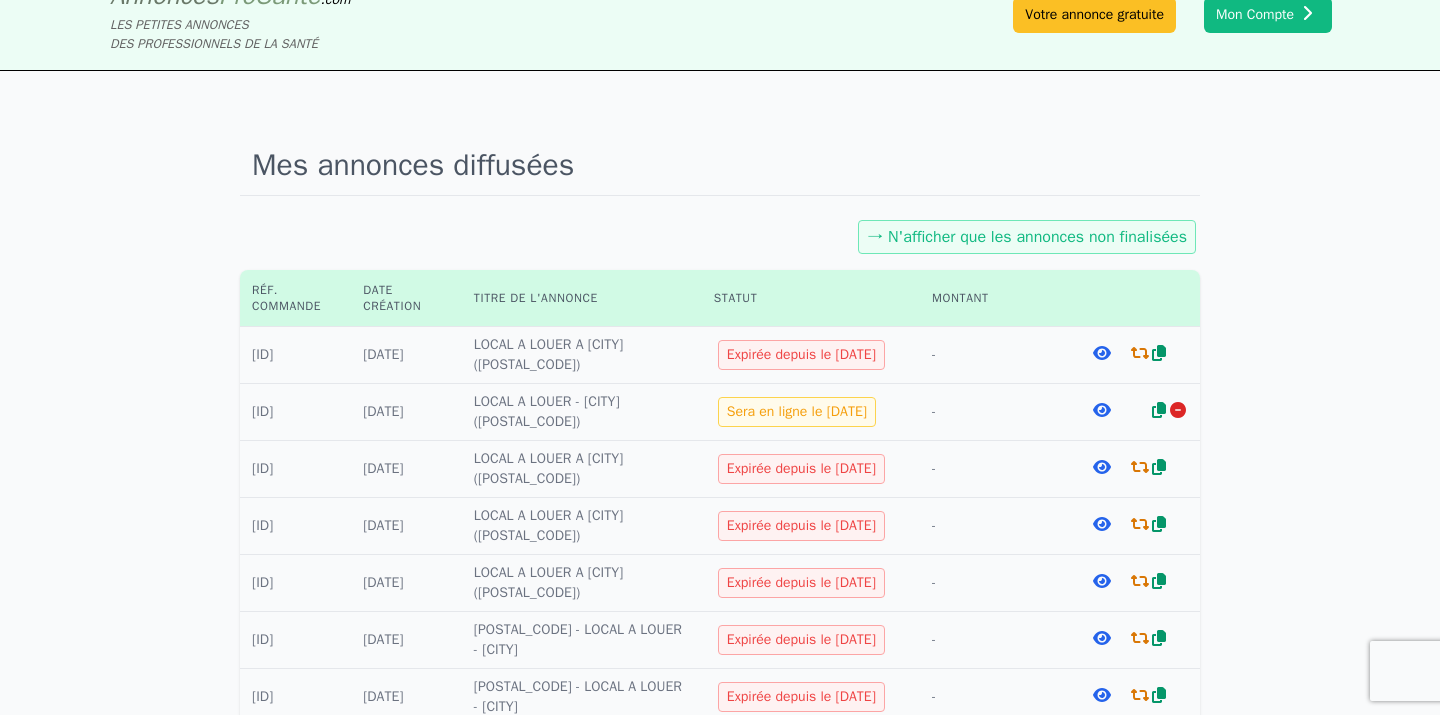 click at bounding box center [1118, 428] 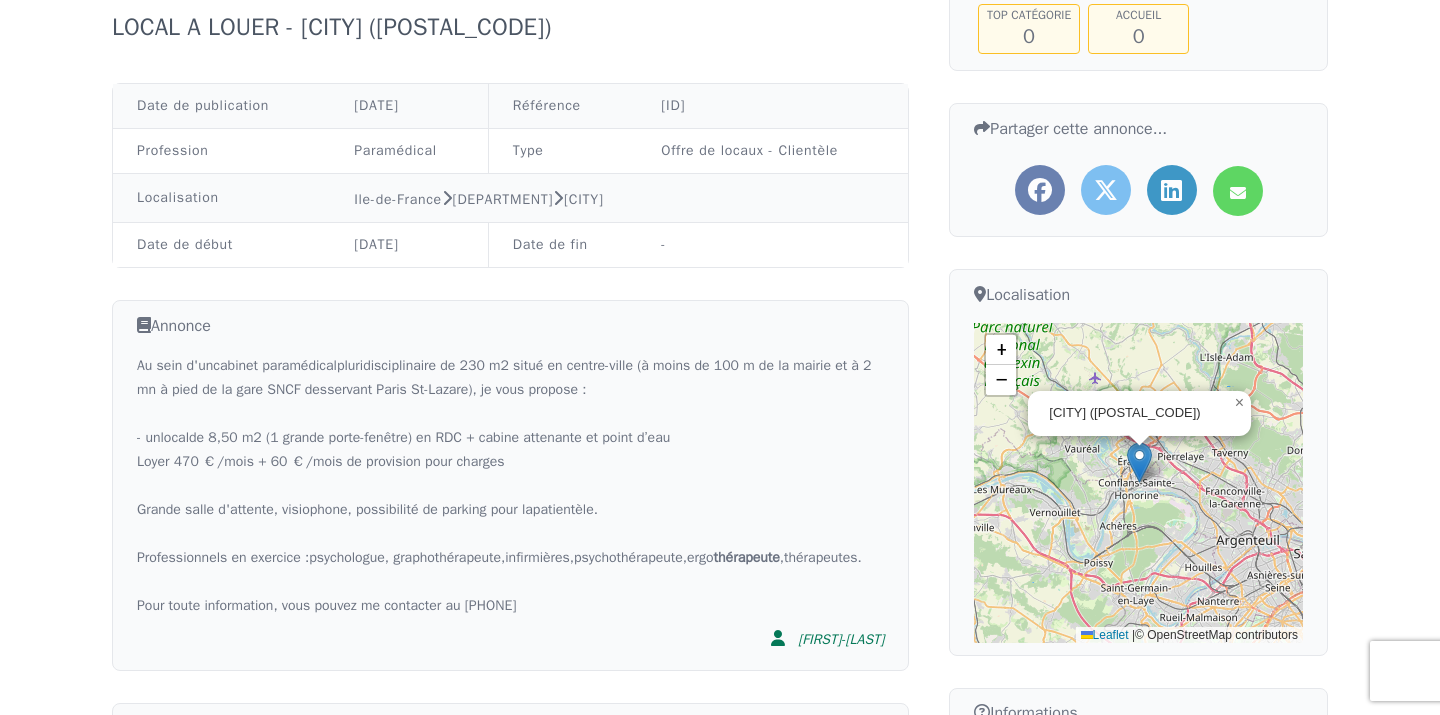 scroll, scrollTop: 250, scrollLeft: 0, axis: vertical 